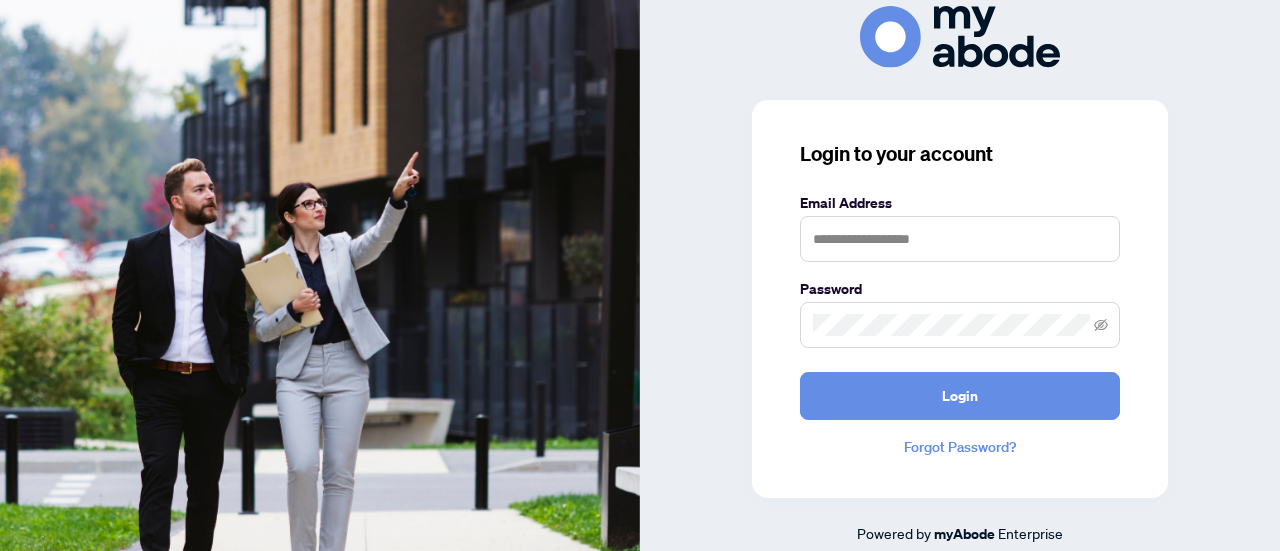 scroll, scrollTop: 0, scrollLeft: 0, axis: both 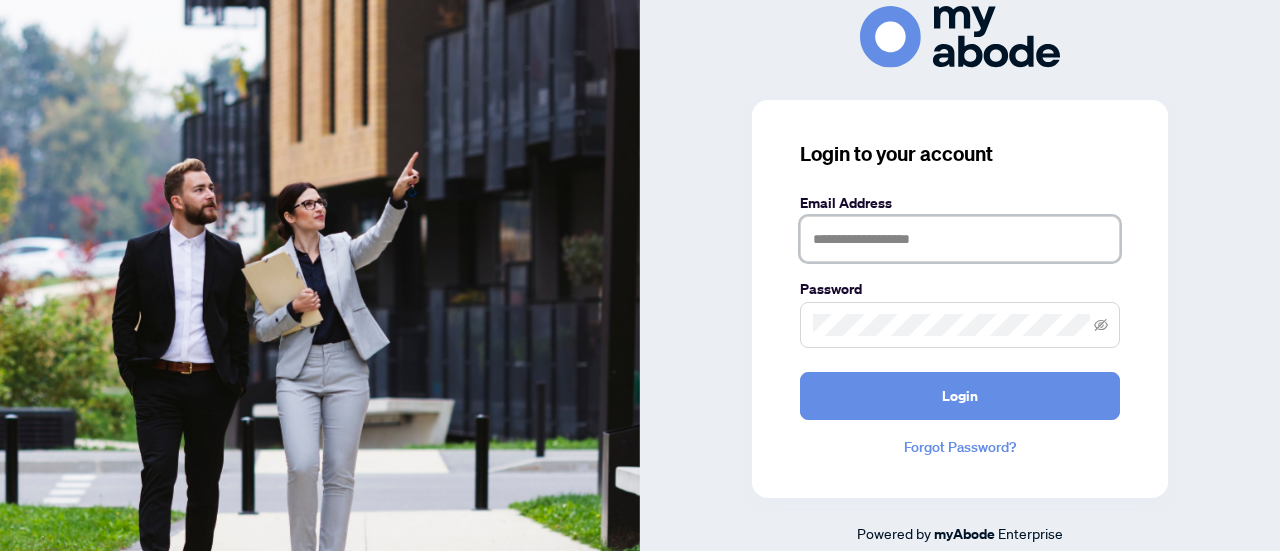 click at bounding box center (960, 239) 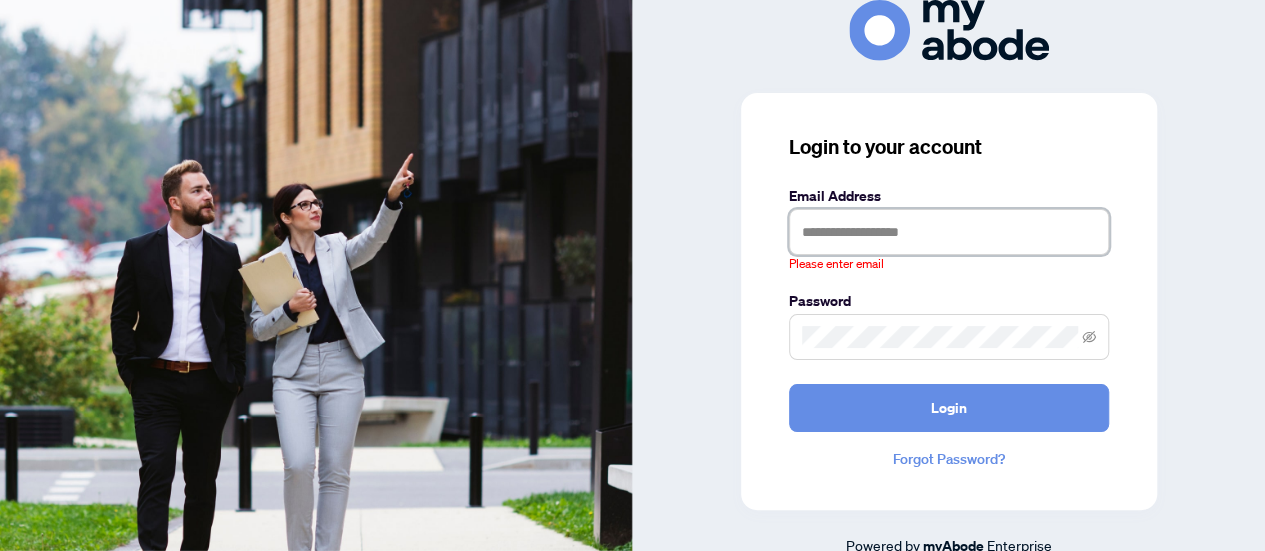 type on "**********" 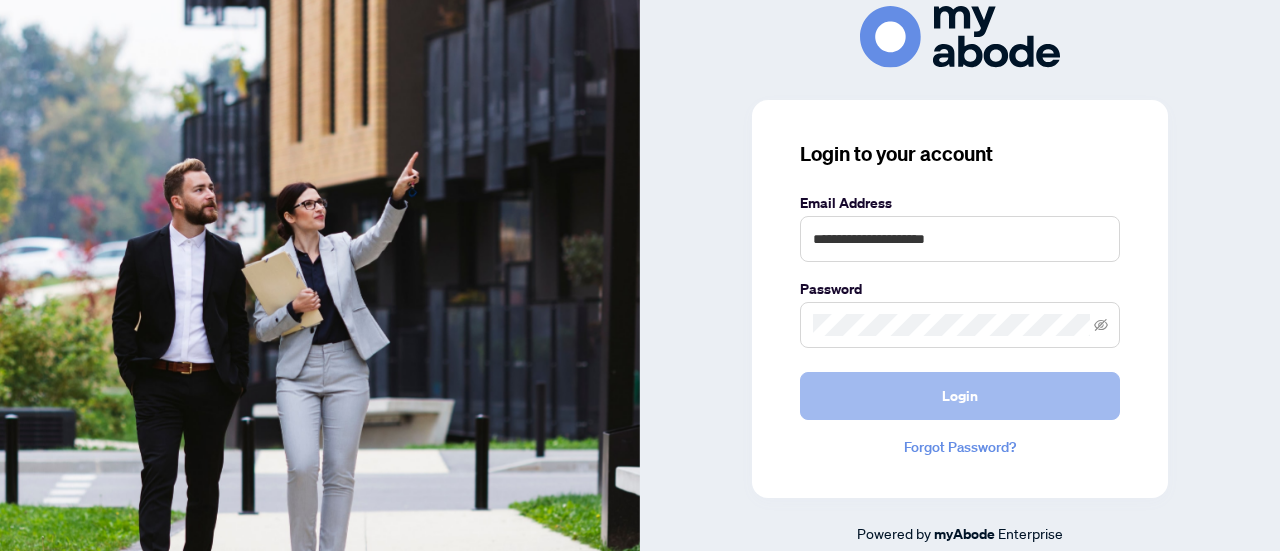 click on "Login" at bounding box center [960, 396] 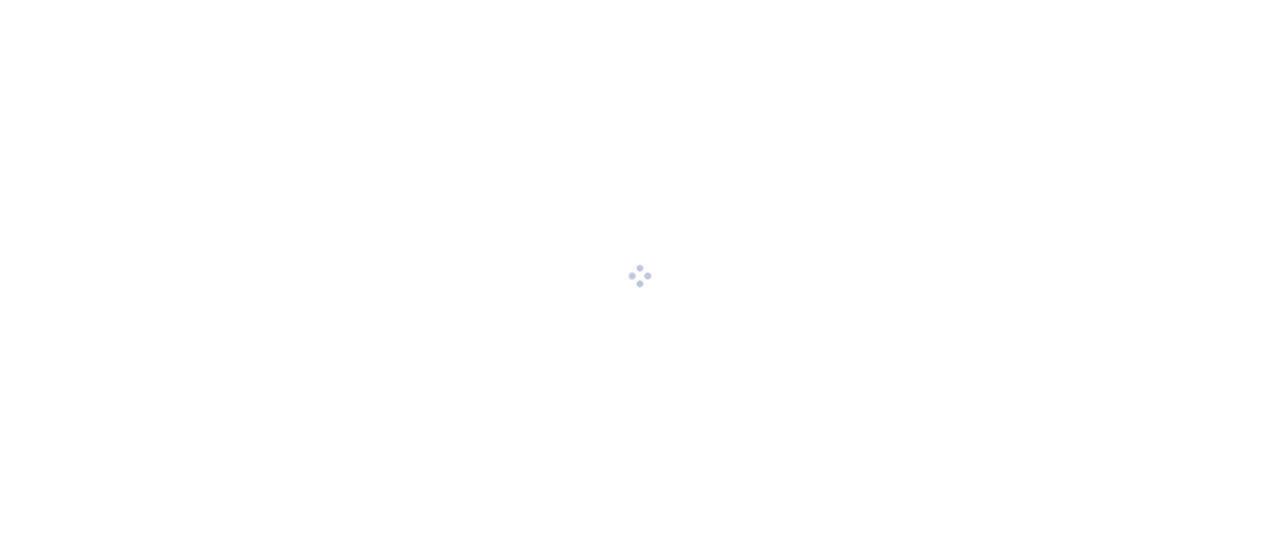 scroll, scrollTop: 0, scrollLeft: 0, axis: both 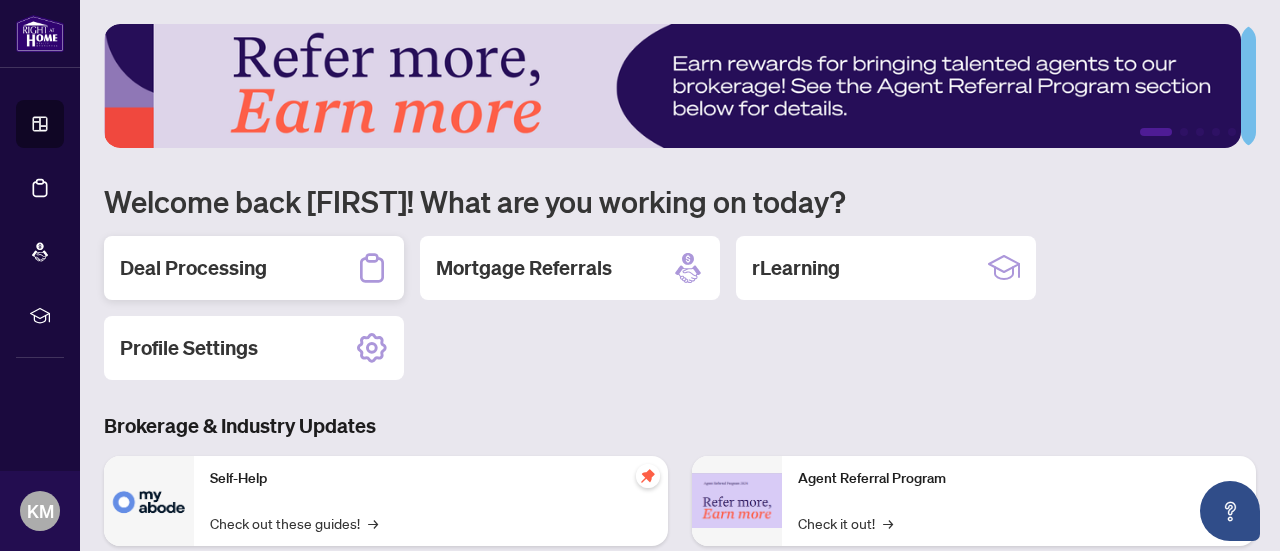 click on "Deal Processing" at bounding box center (193, 268) 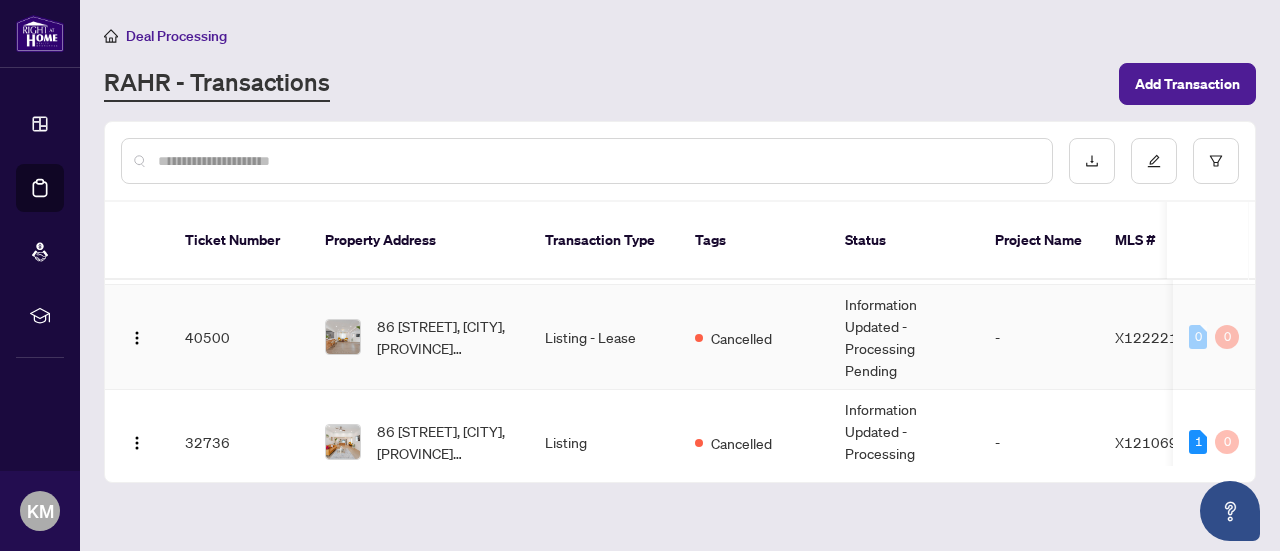 scroll, scrollTop: 0, scrollLeft: 0, axis: both 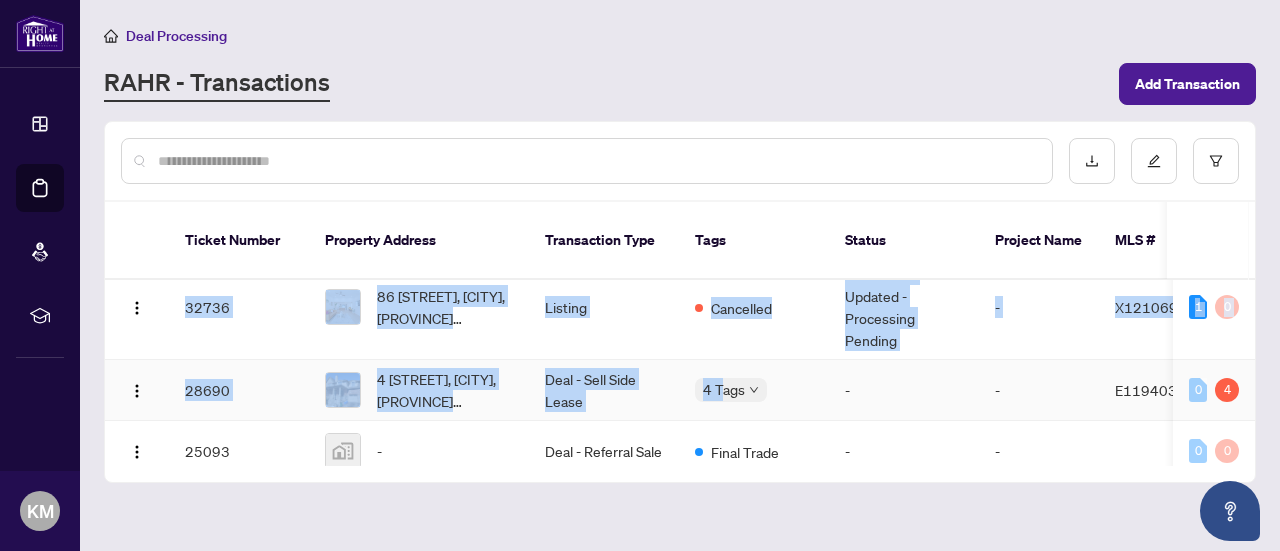 drag, startPoint x: 604, startPoint y: 435, endPoint x: 716, endPoint y: 319, distance: 161.24515 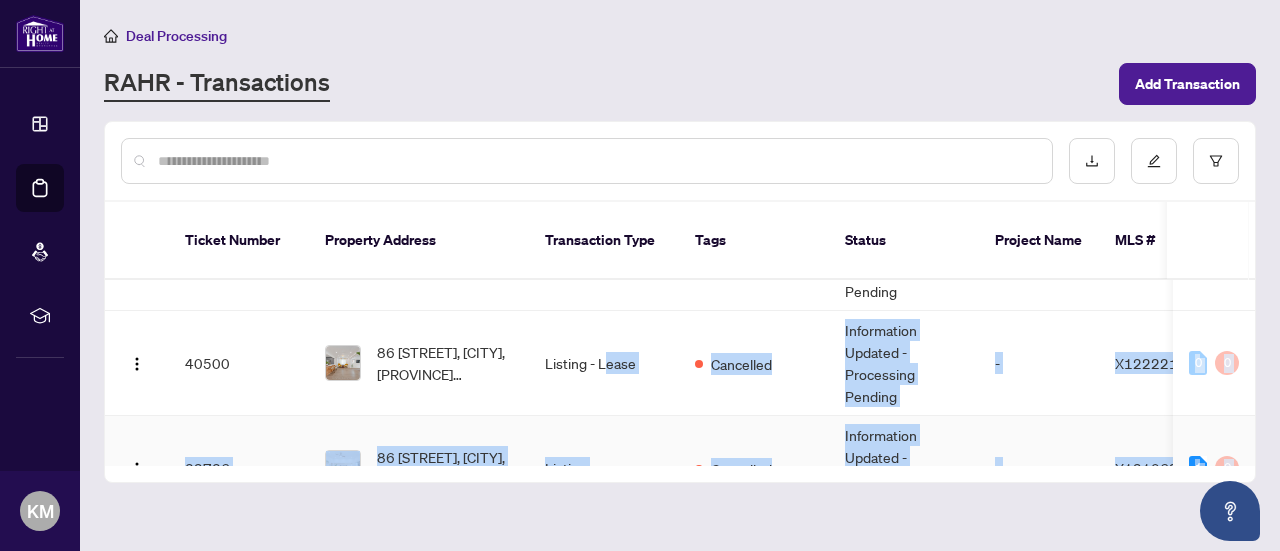 scroll, scrollTop: 0, scrollLeft: 0, axis: both 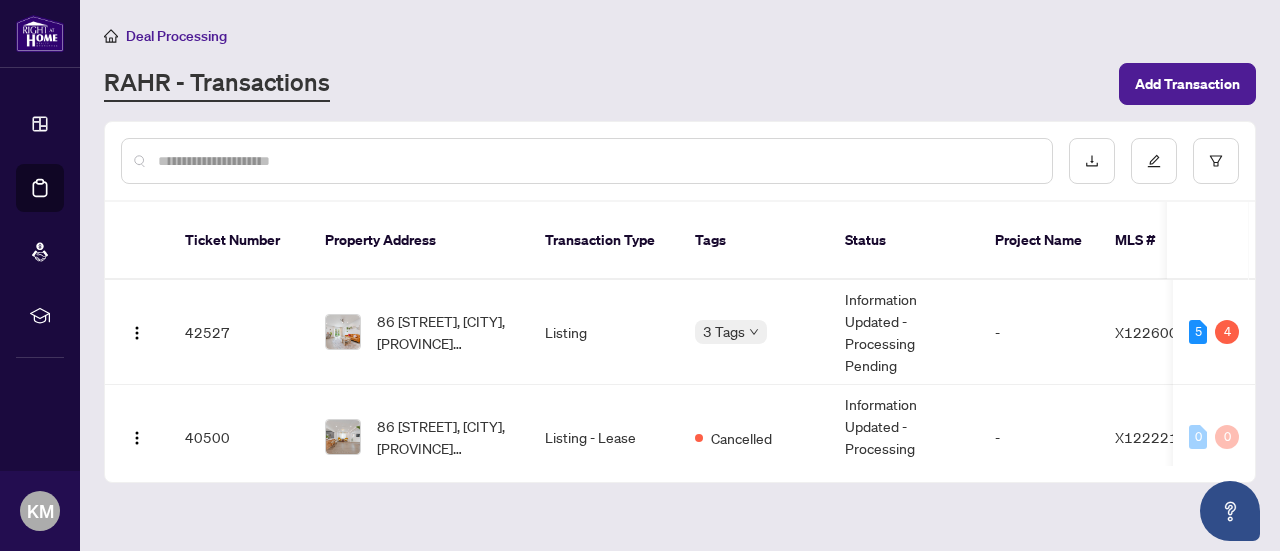 click on "RAHR - Transactions" at bounding box center [605, 84] 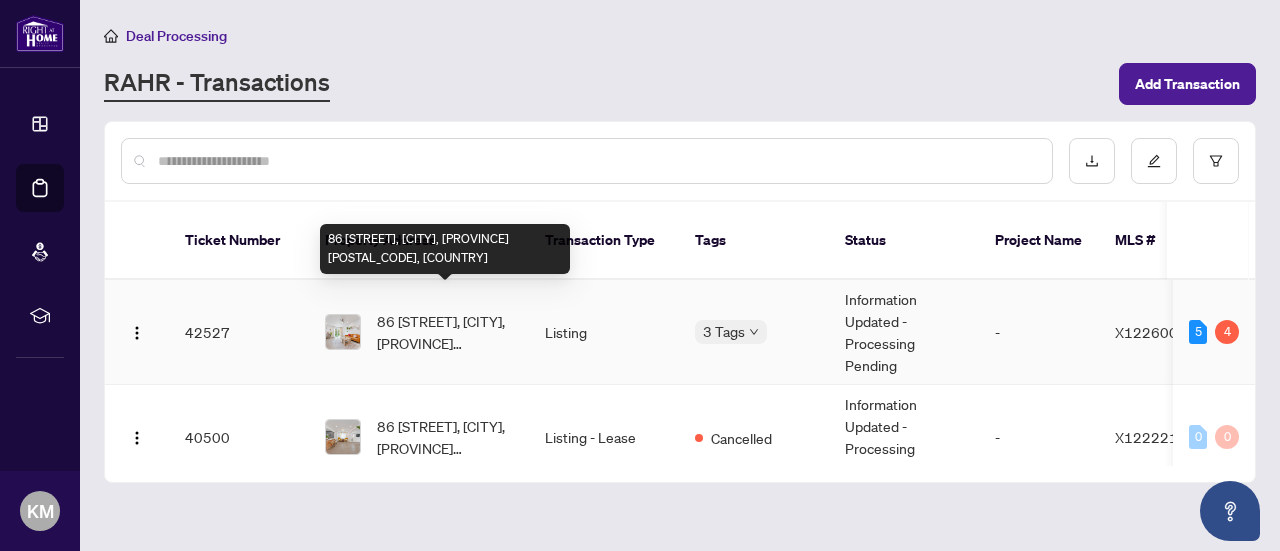 click on "86 [STREET], [CITY], [PROVINCE] [POSTAL_CODE], [COUNTRY]" at bounding box center [445, 332] 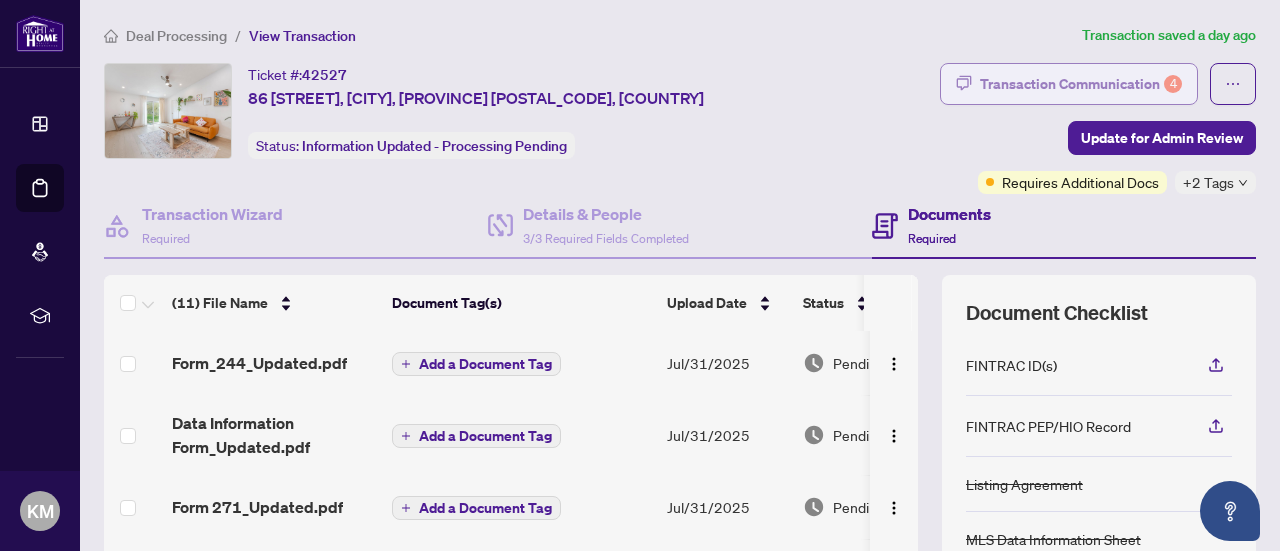 click on "Transaction Communication 4" at bounding box center (1081, 84) 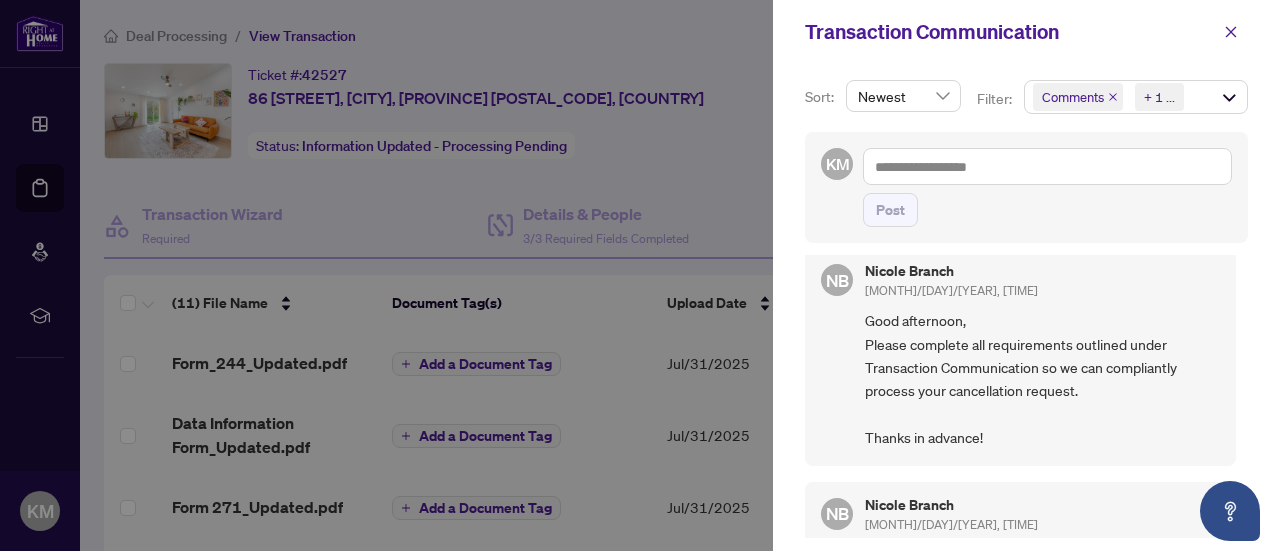 scroll, scrollTop: 0, scrollLeft: 0, axis: both 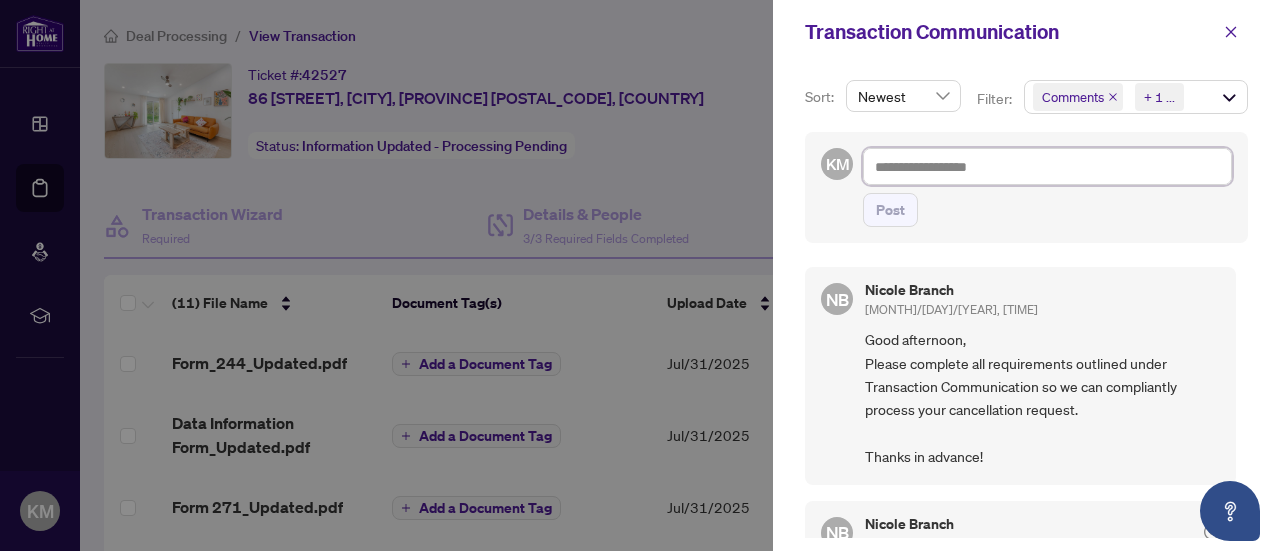 click at bounding box center (1047, 166) 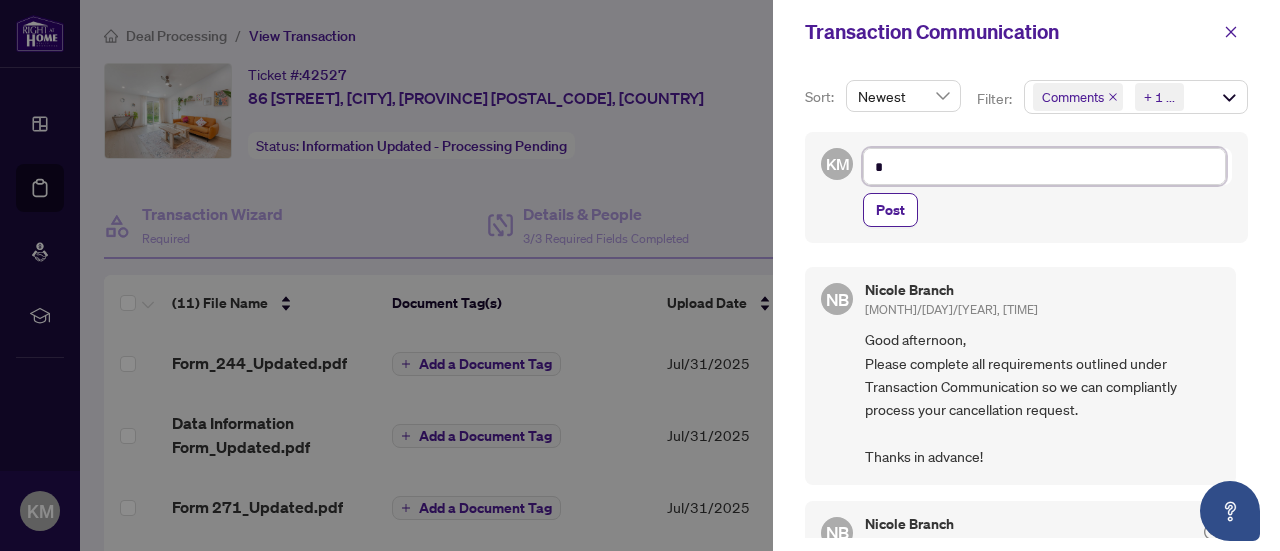 type on "**" 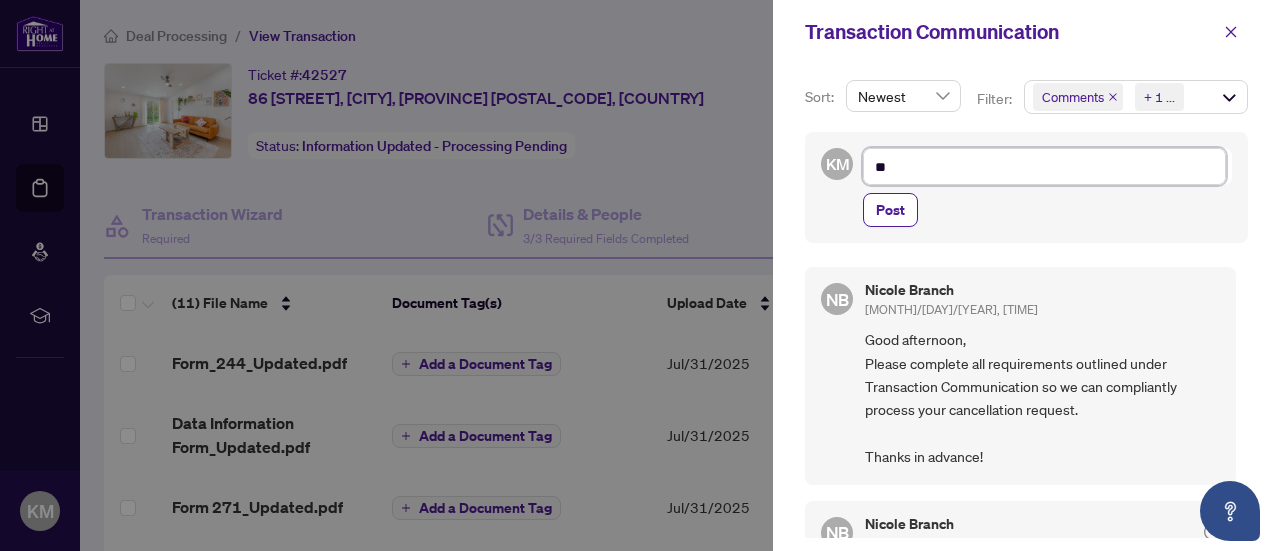 type on "***" 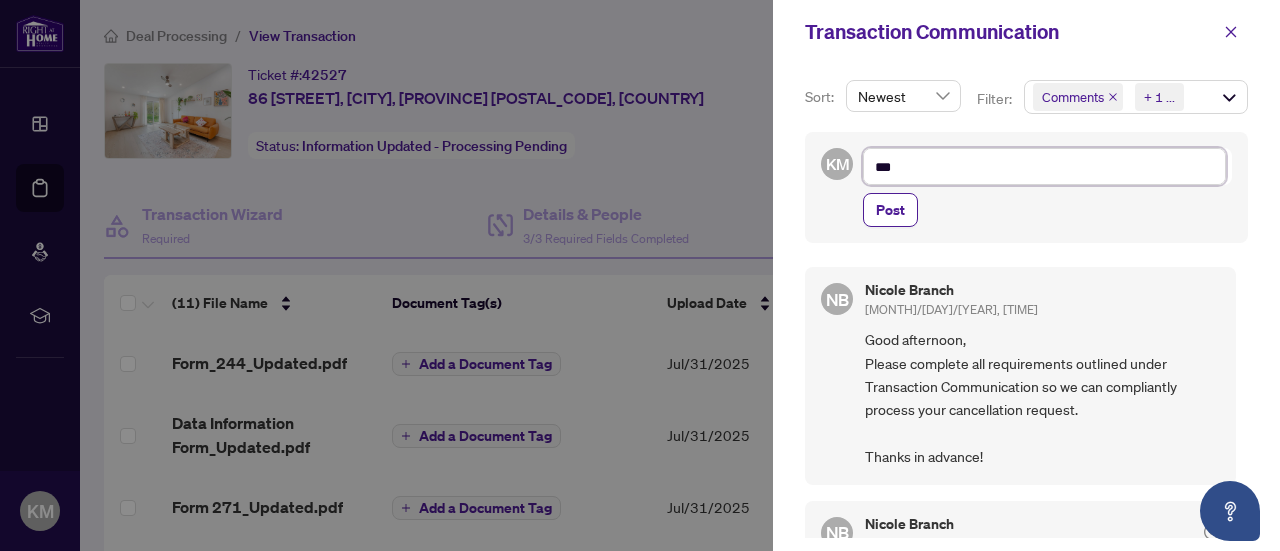 type on "***" 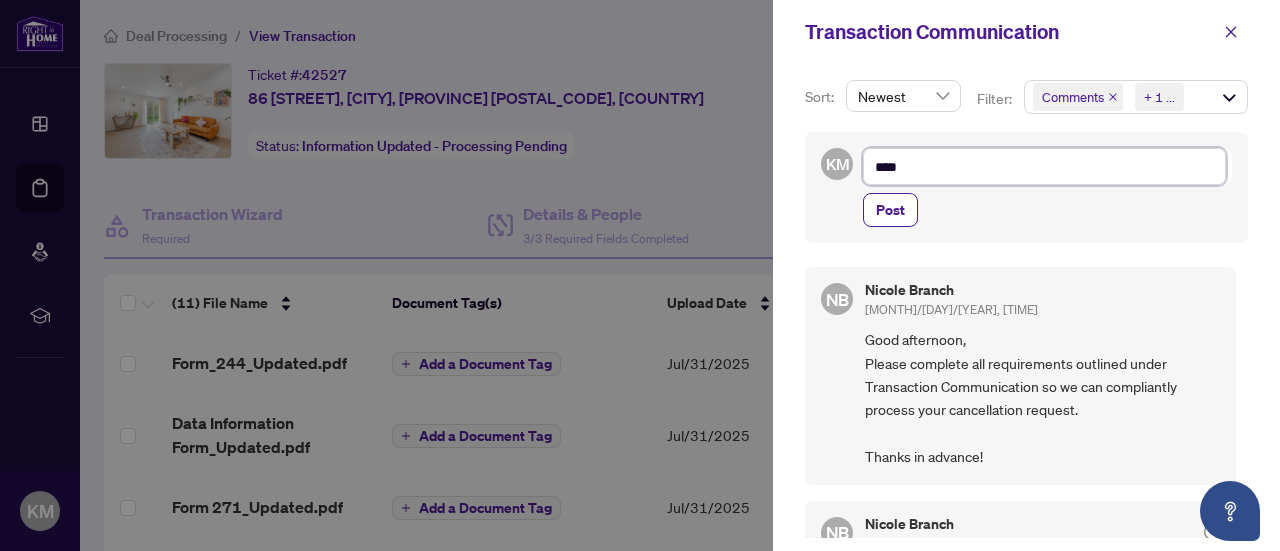 type on "*****" 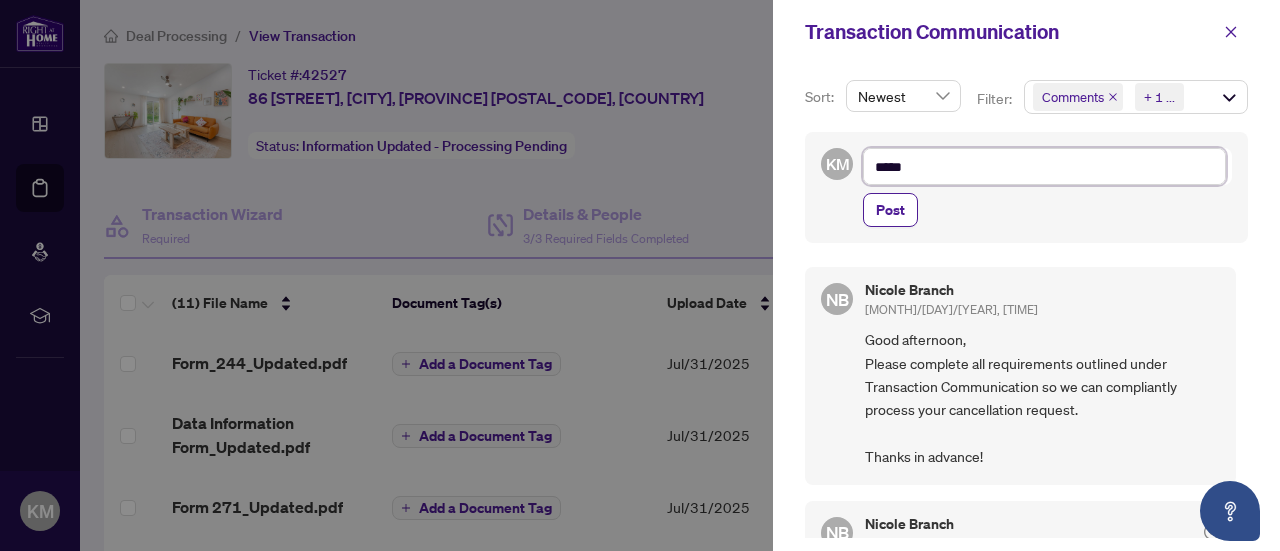 type on "*****" 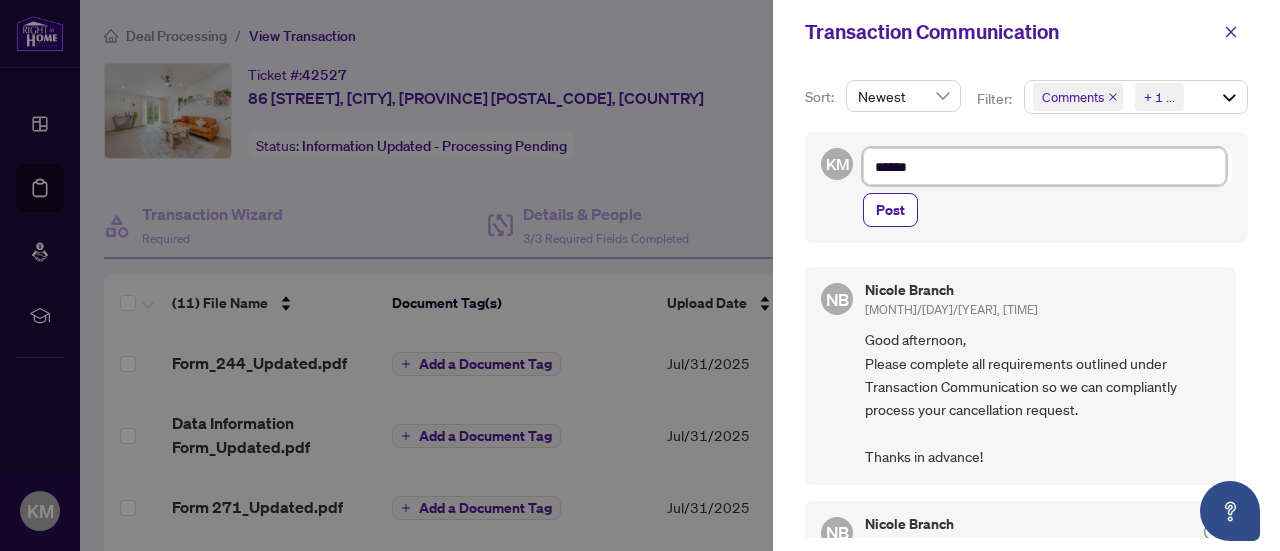 type on "*******" 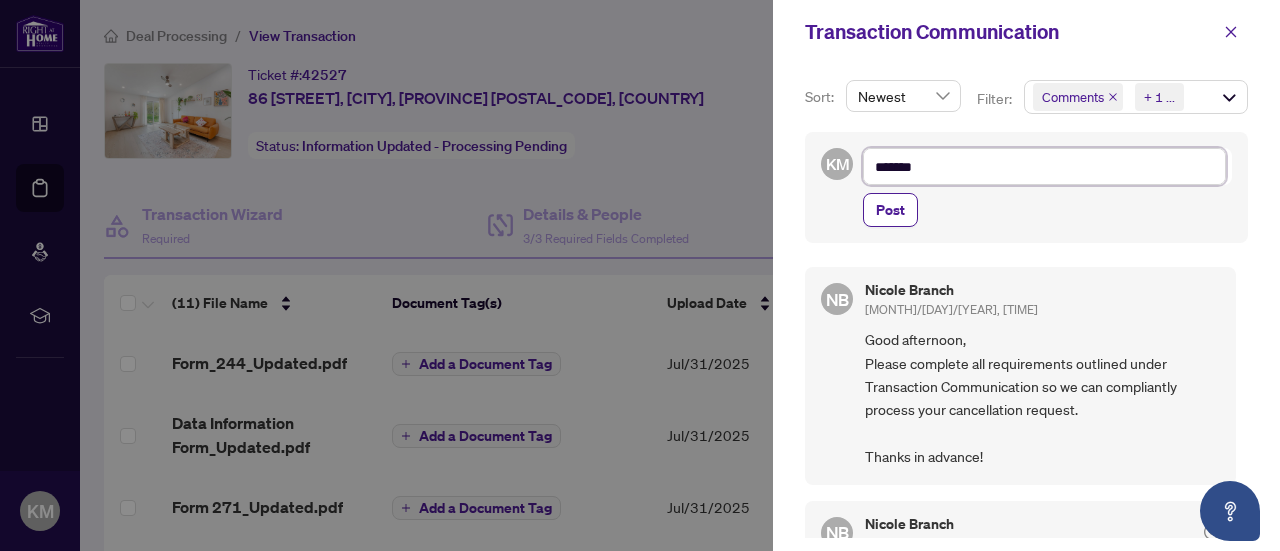 type on "********" 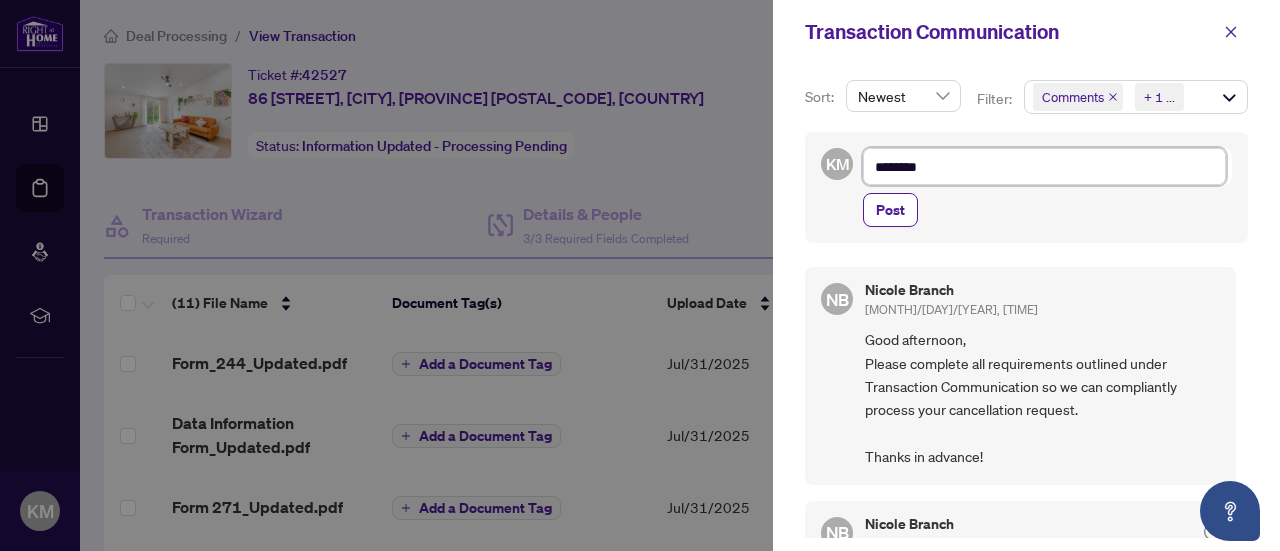 type on "*********" 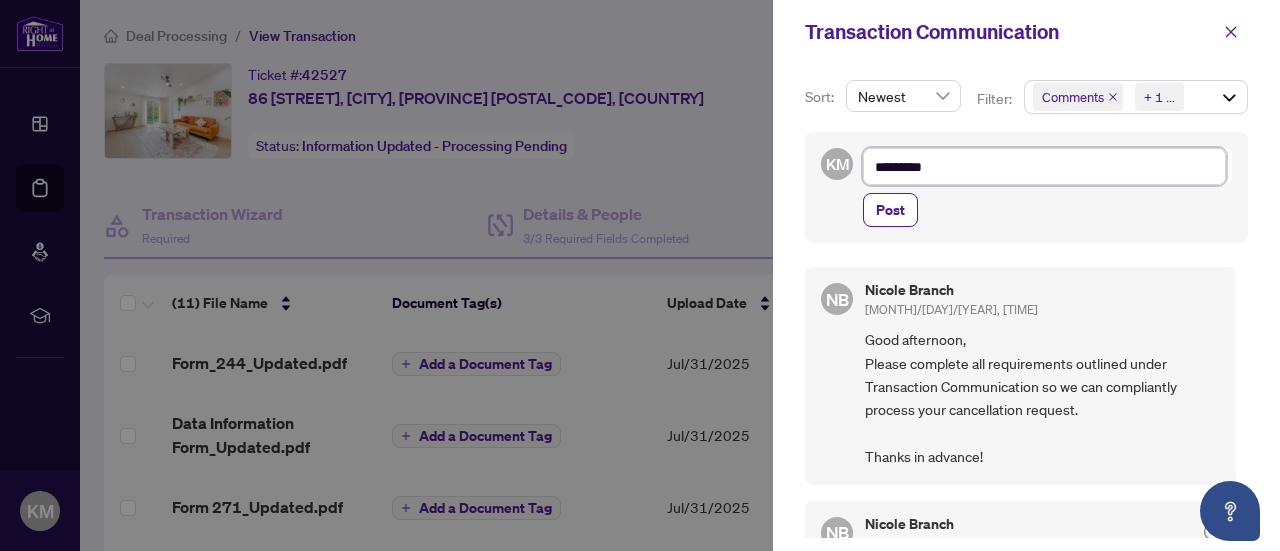 type on "**********" 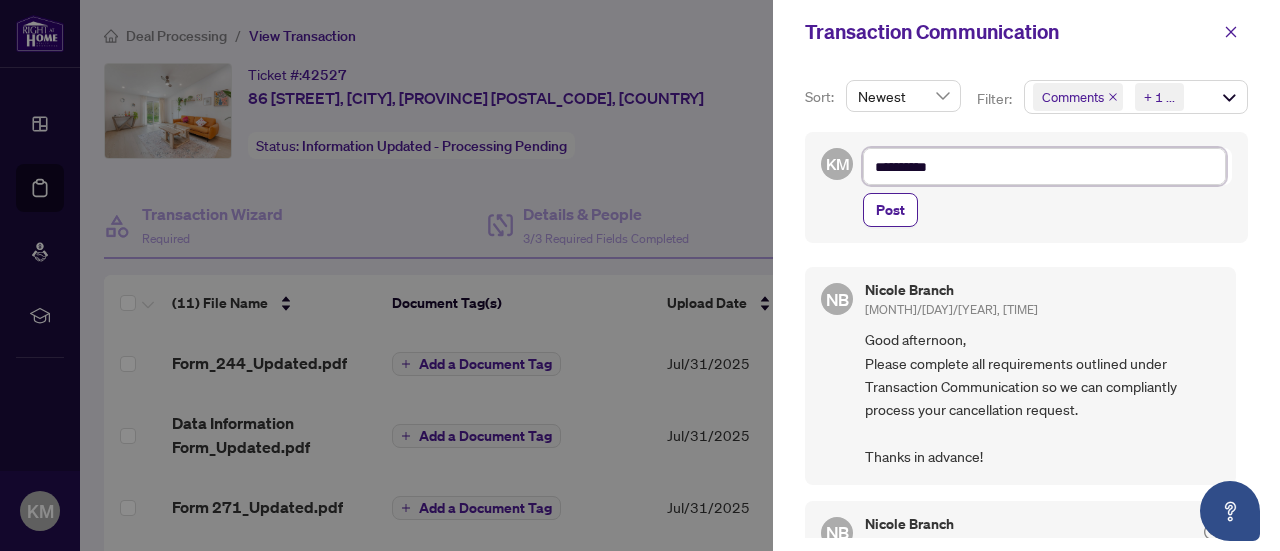 type on "*********" 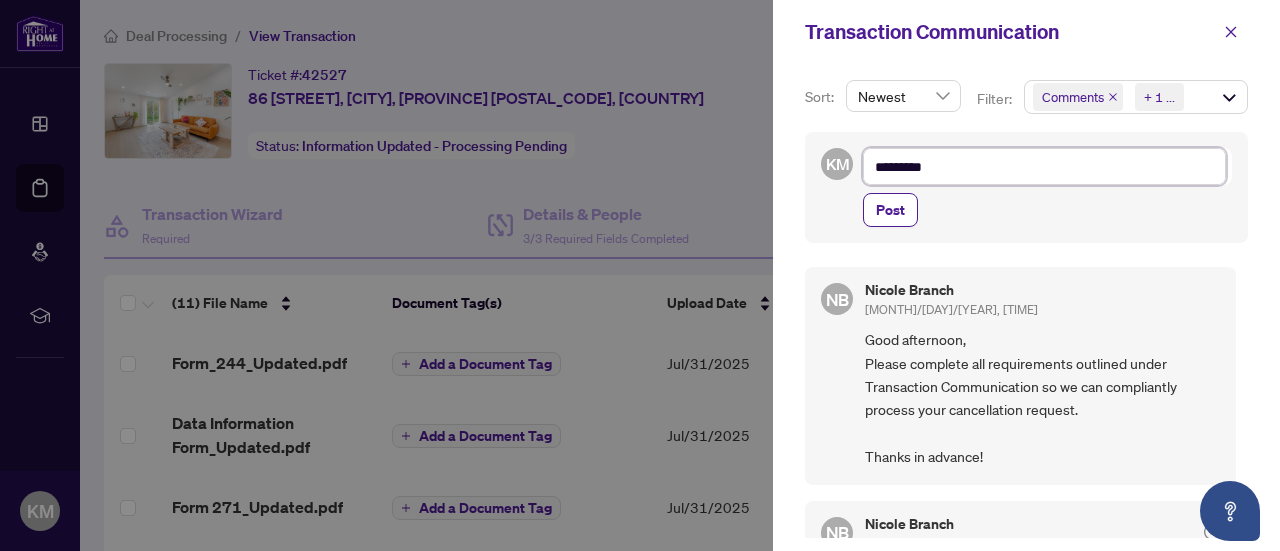 type on "********" 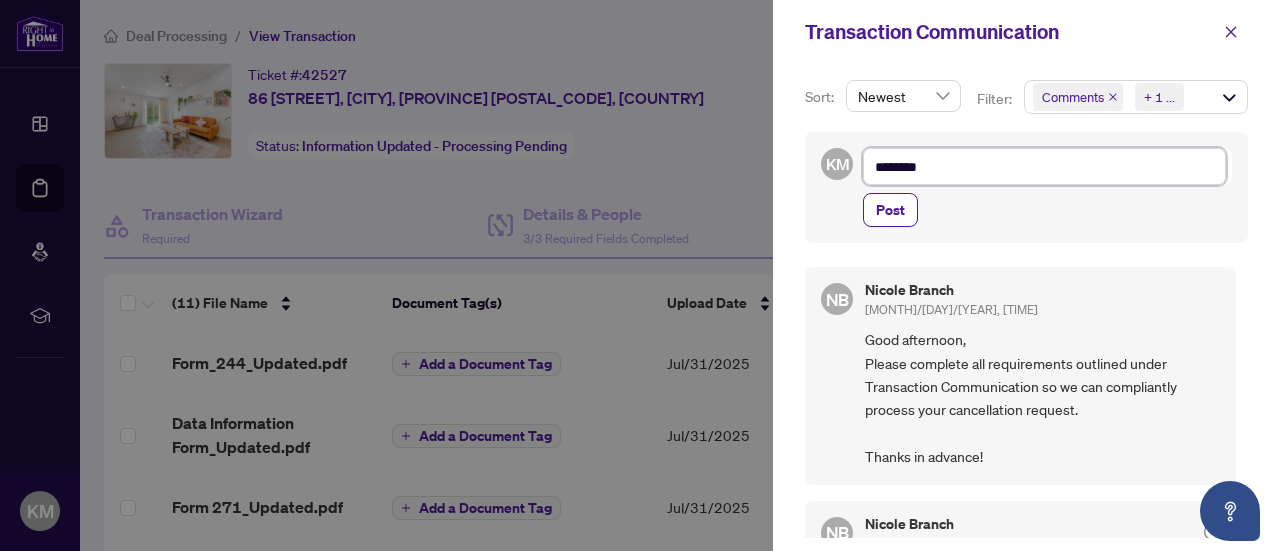 type on "*******" 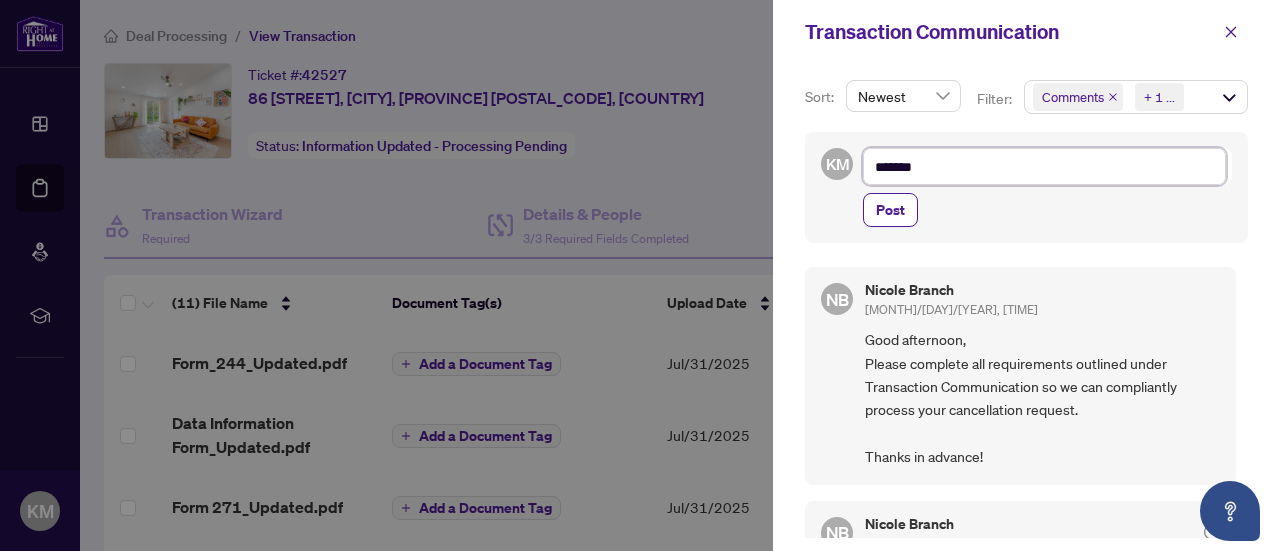 type on "*****" 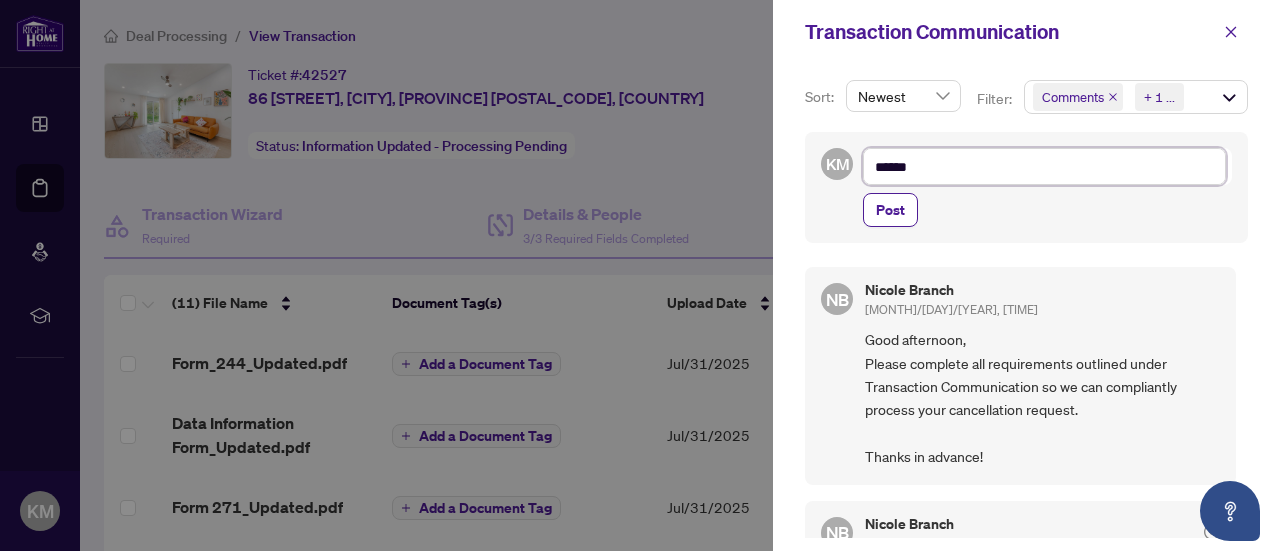 type on "*******" 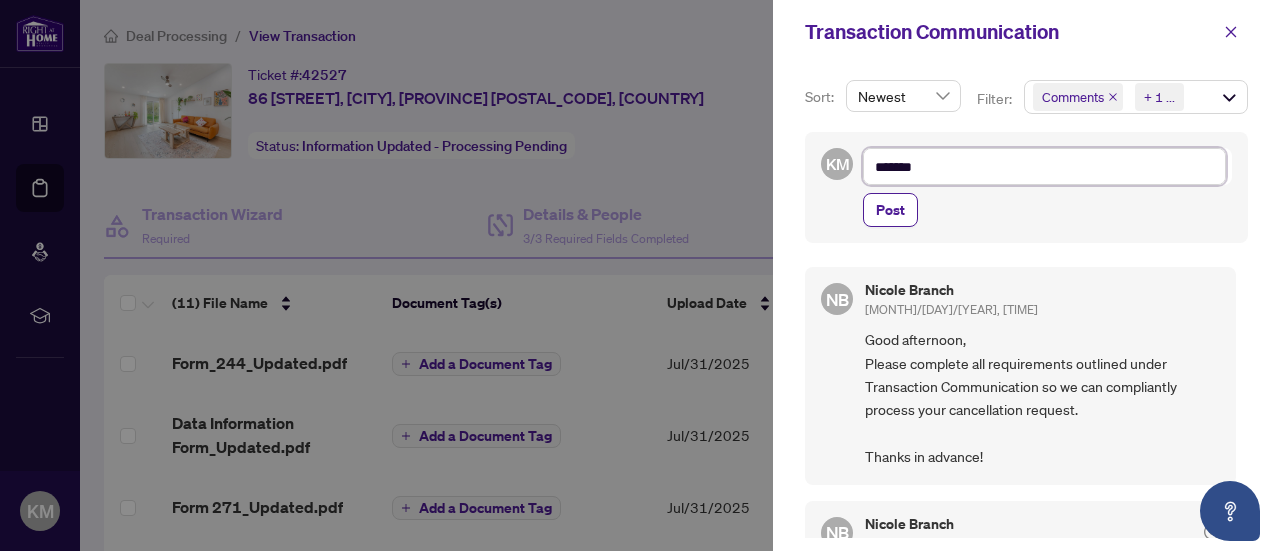 type on "********" 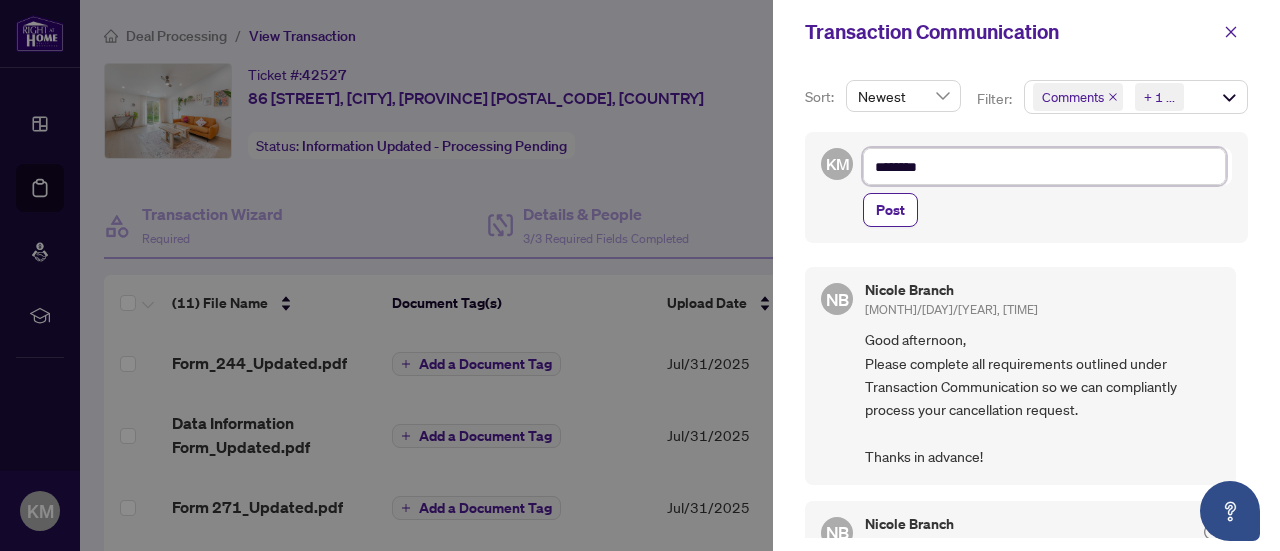 type on "*********" 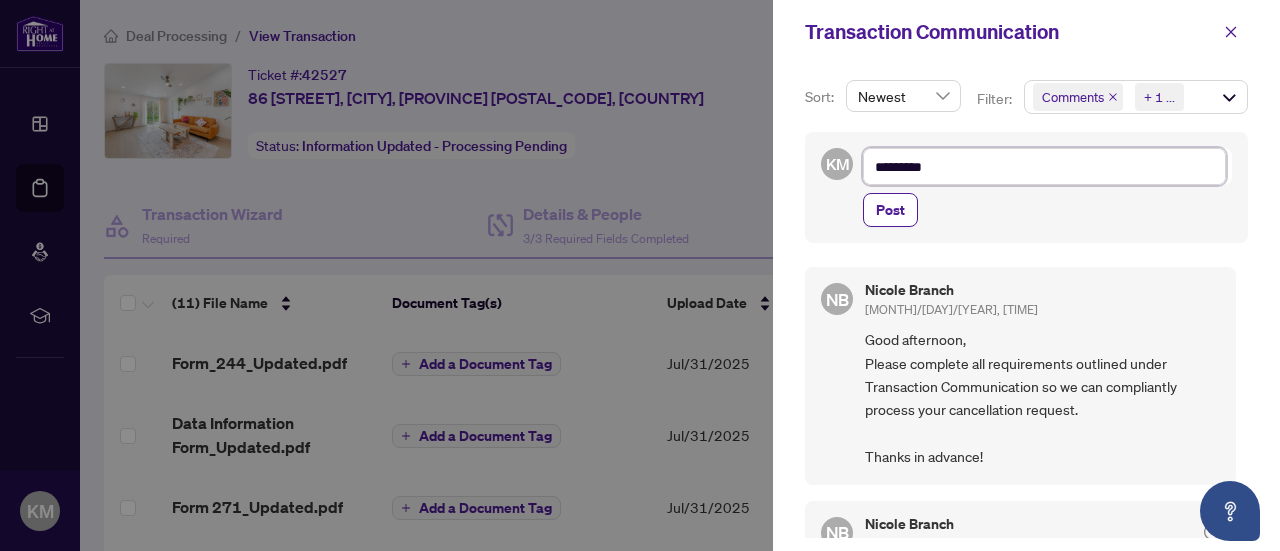type on "**********" 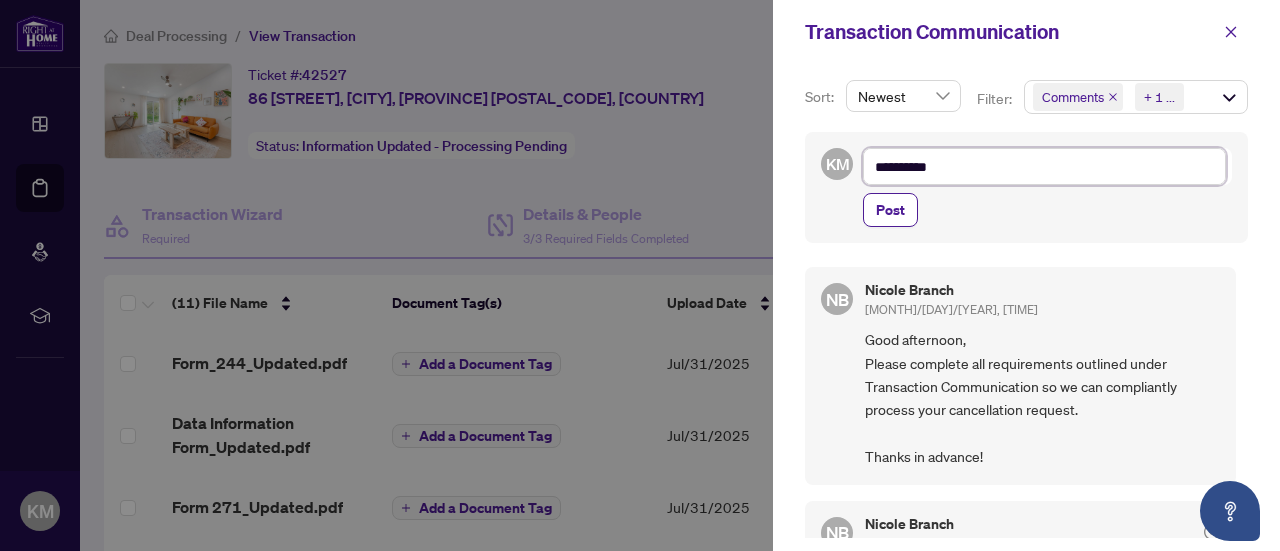 type on "**********" 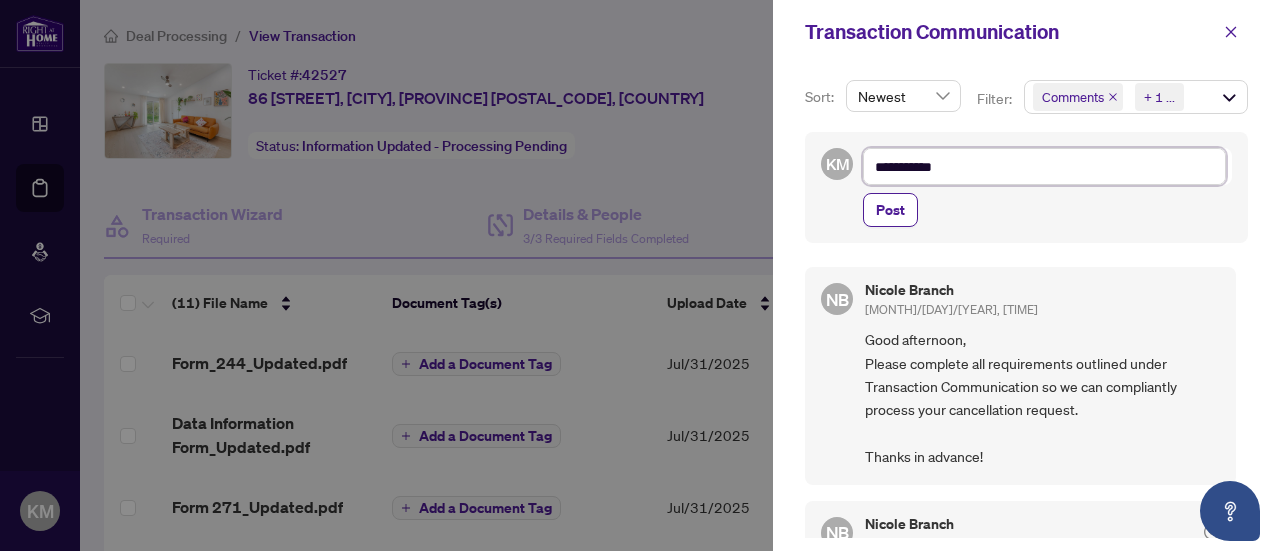type on "**********" 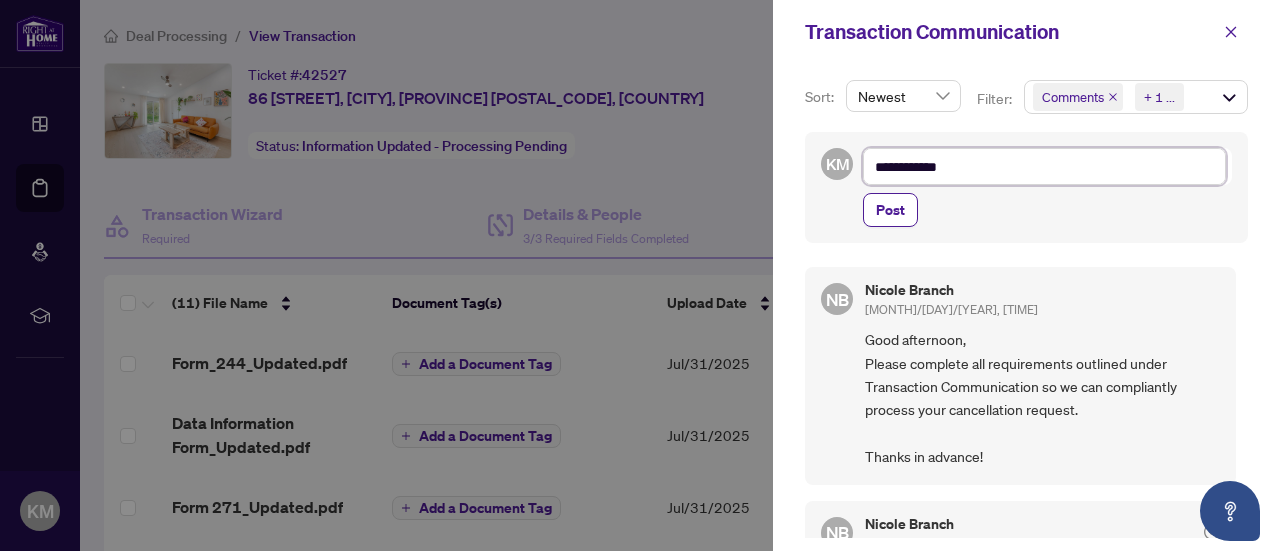 type on "**********" 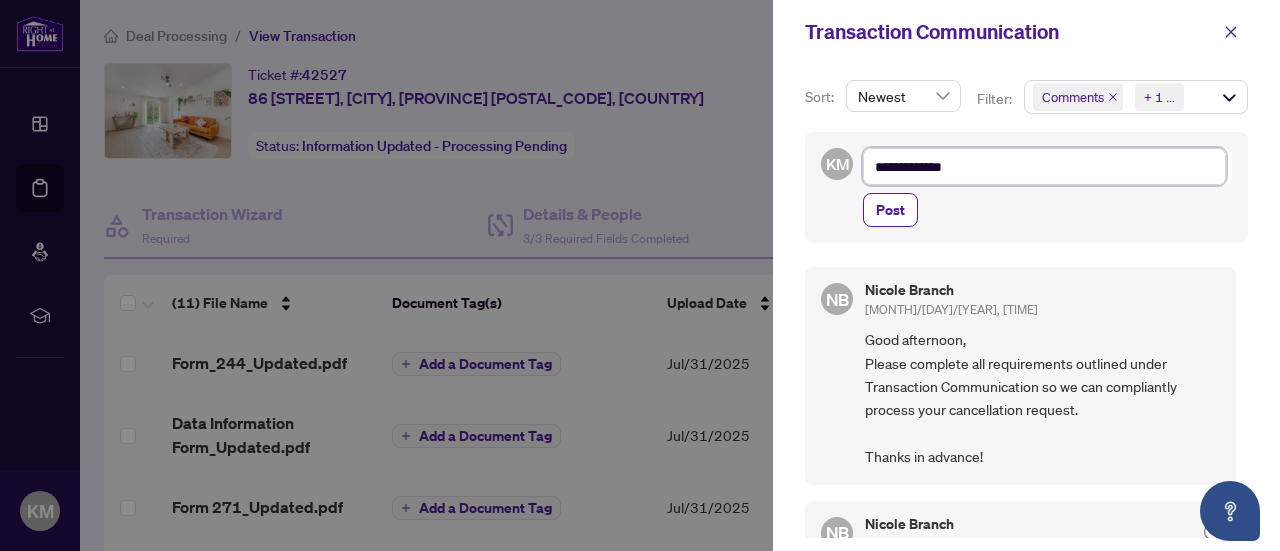 type on "**********" 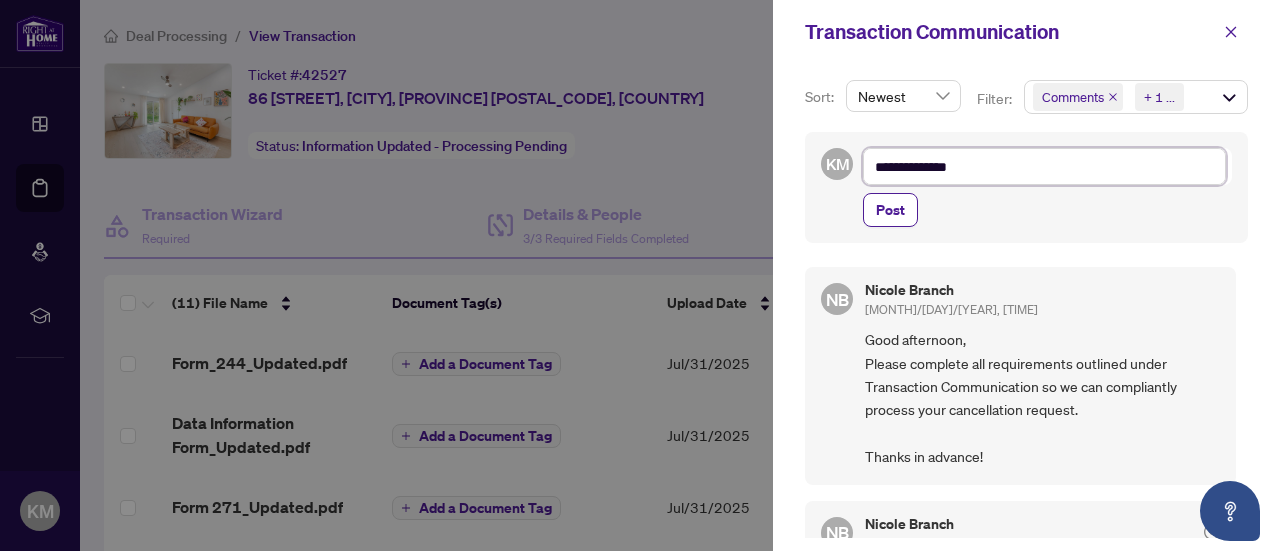 type on "**********" 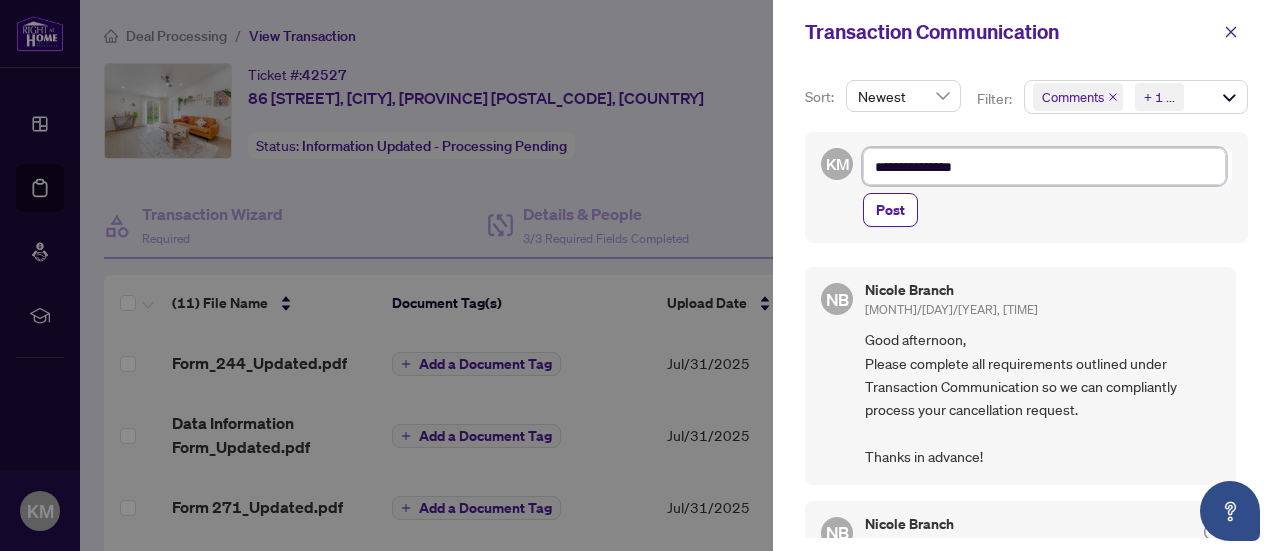 type on "**********" 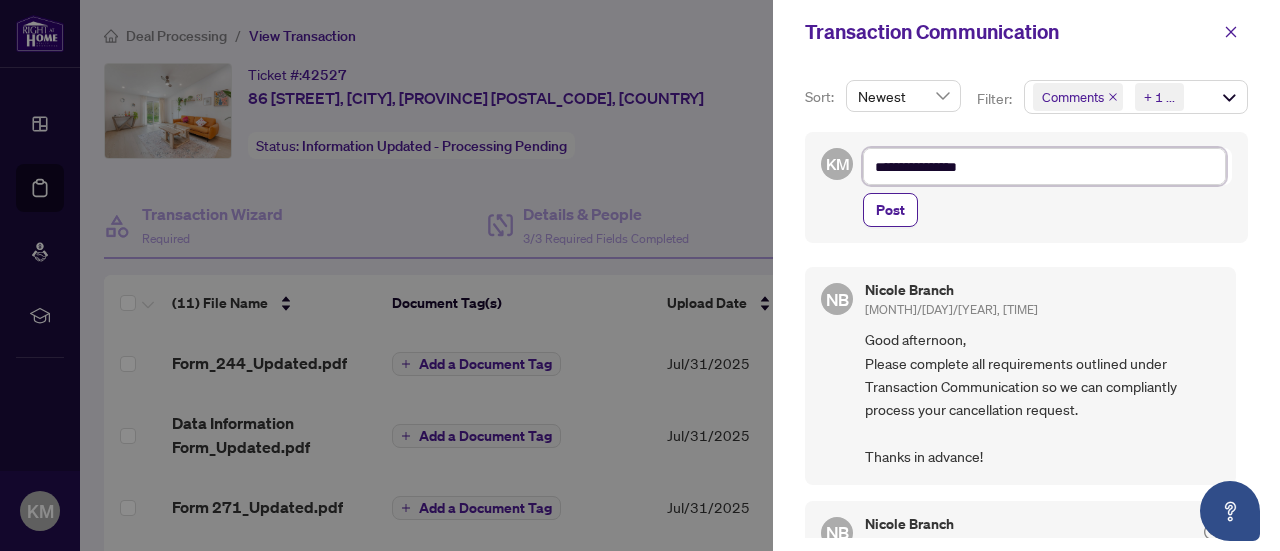 type on "**********" 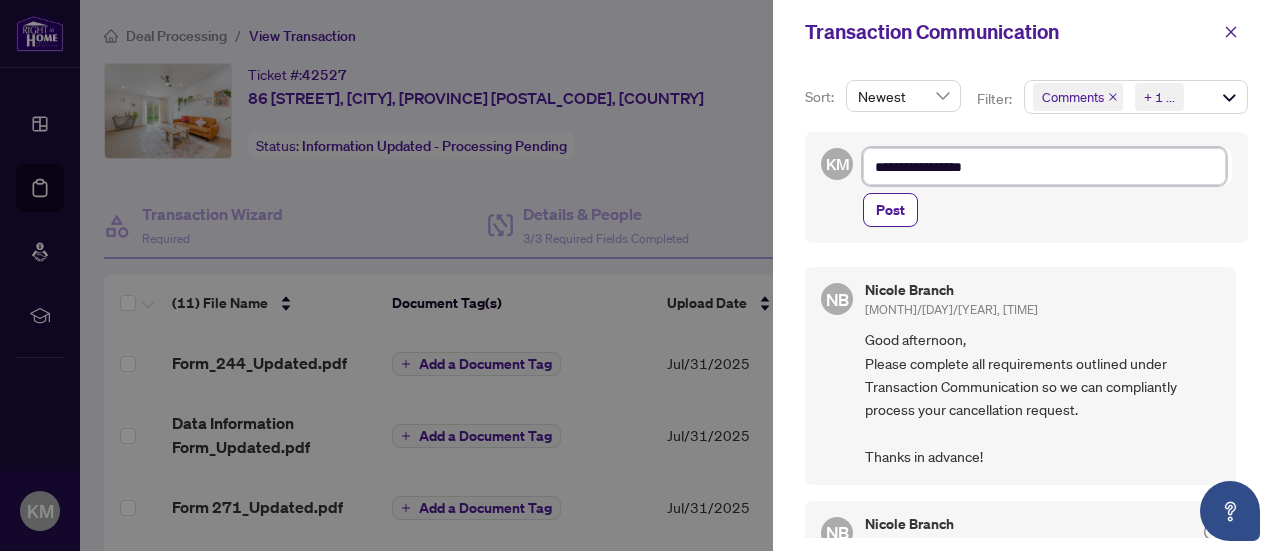 type on "**********" 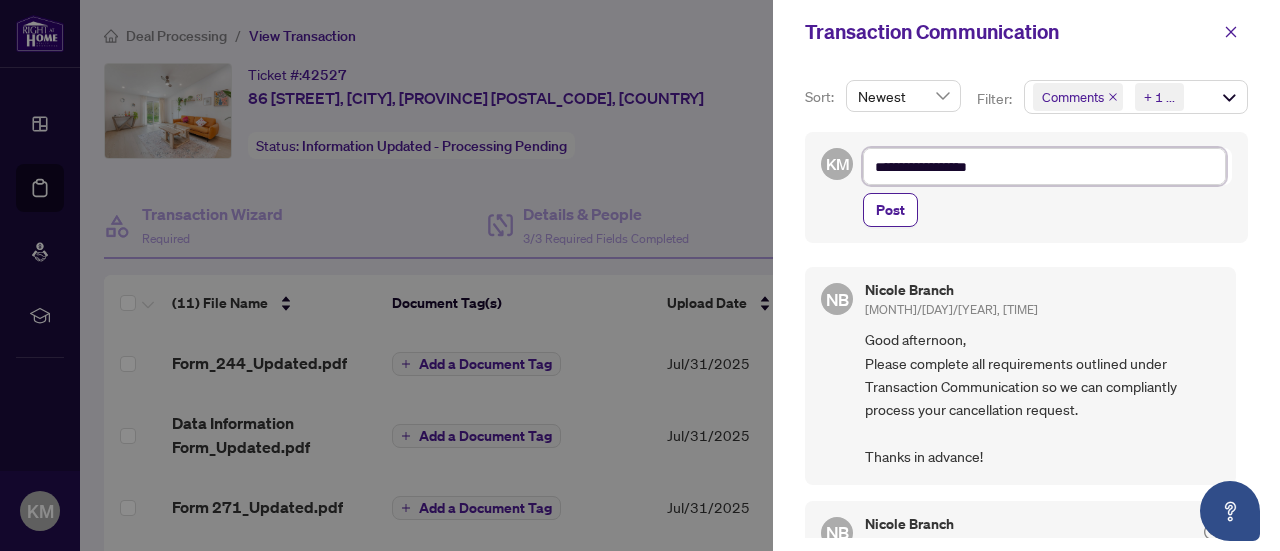 type on "**********" 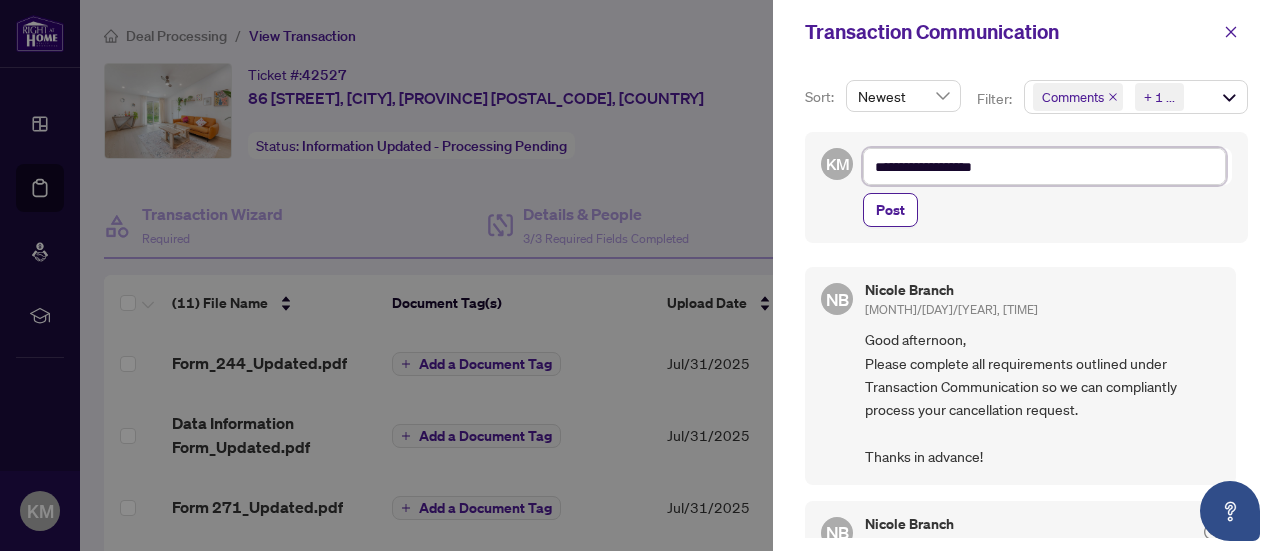 type on "**********" 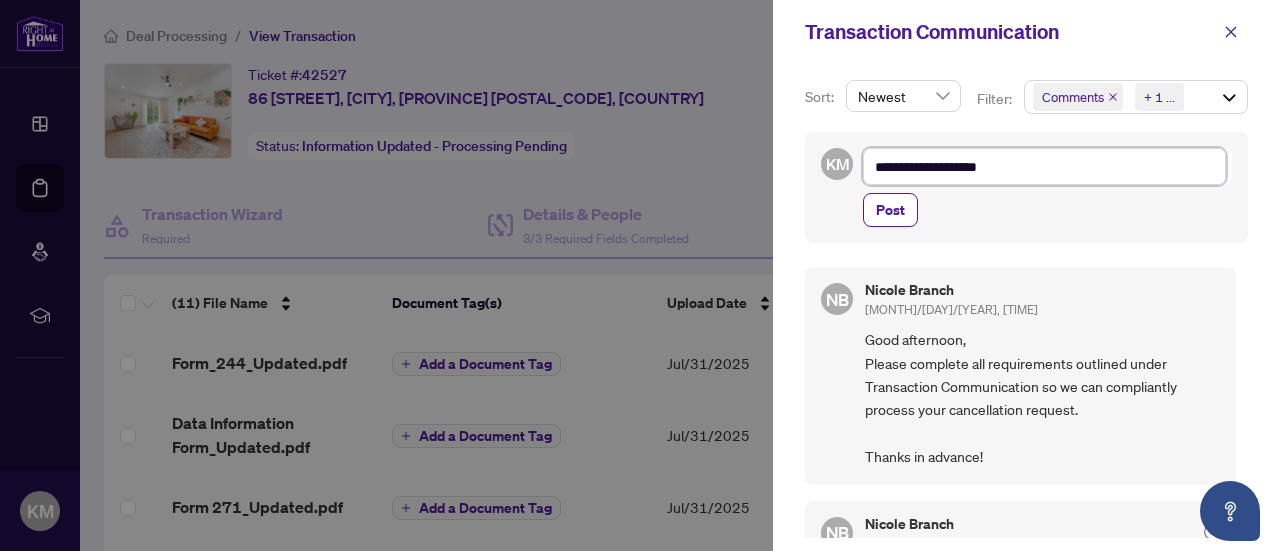 type on "**********" 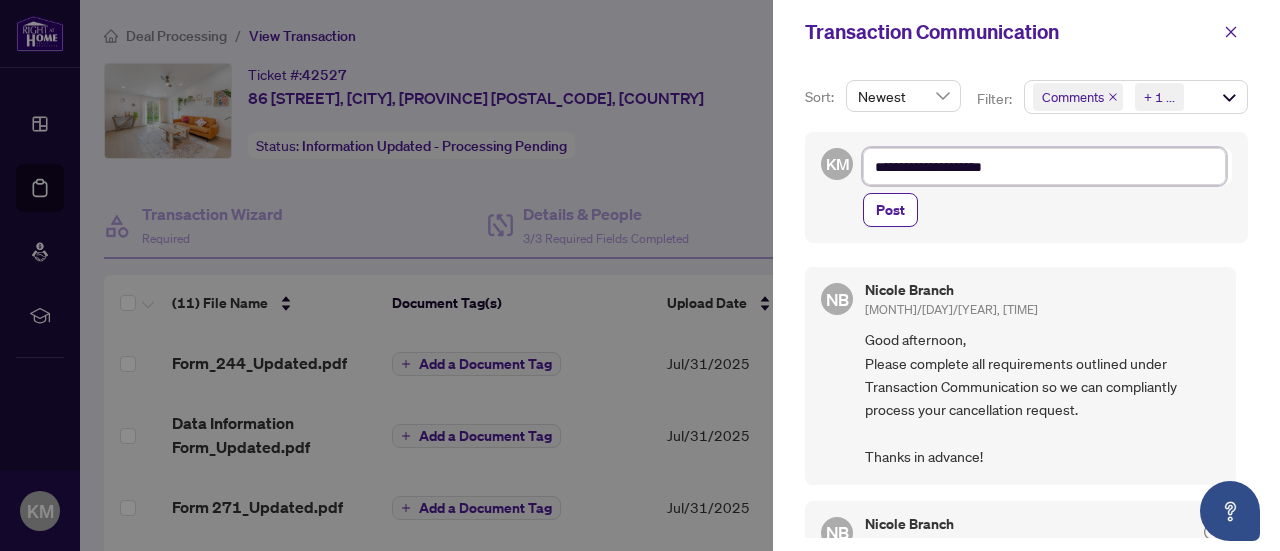type on "**********" 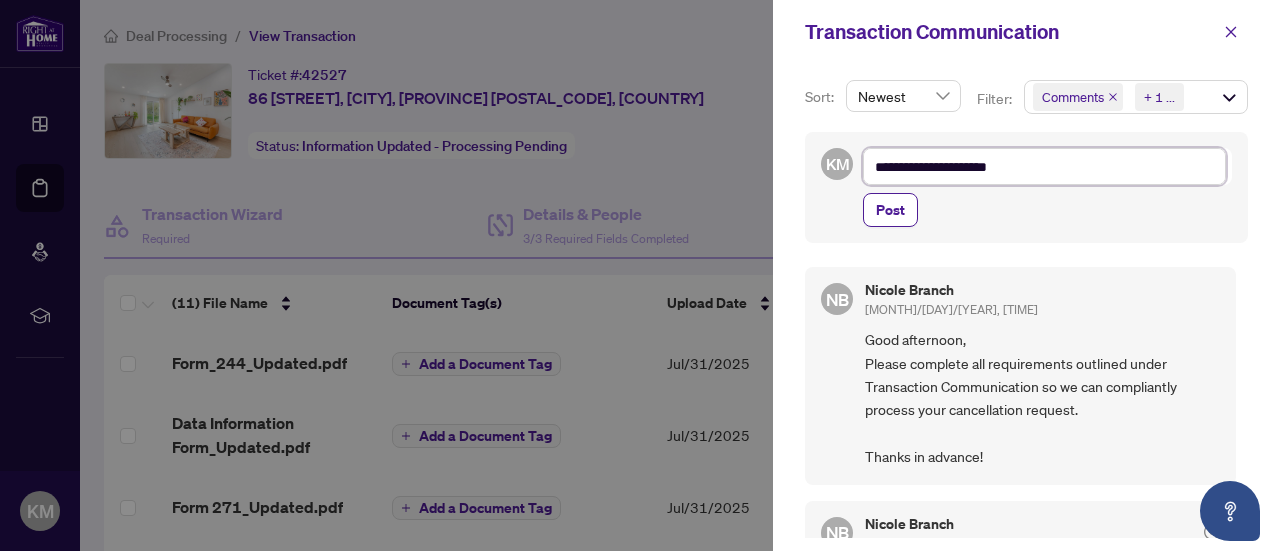 type on "**********" 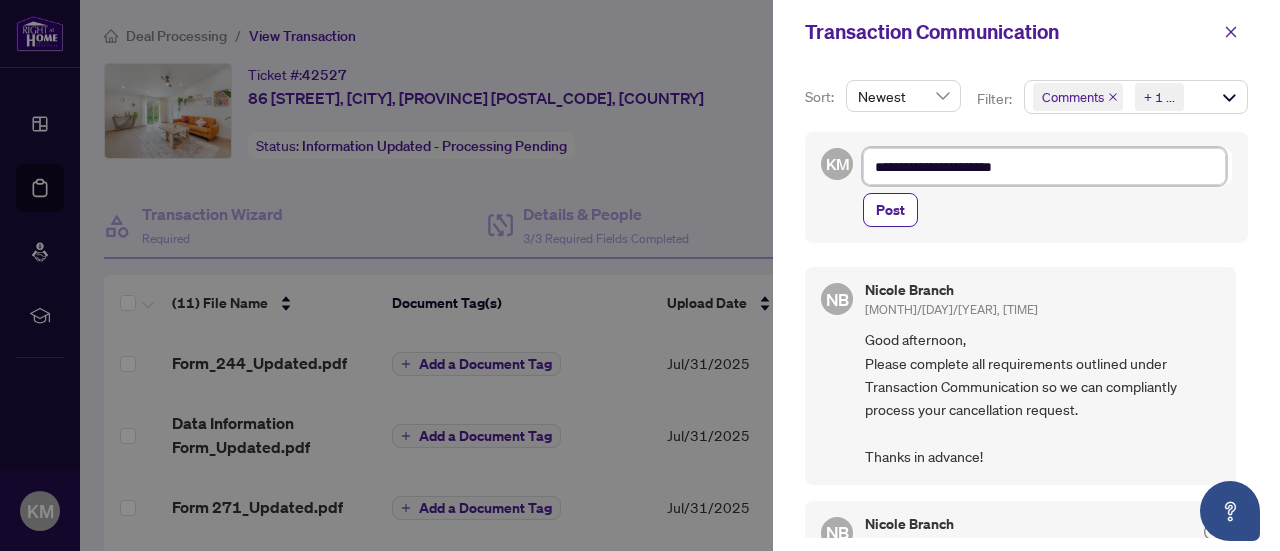 type on "**********" 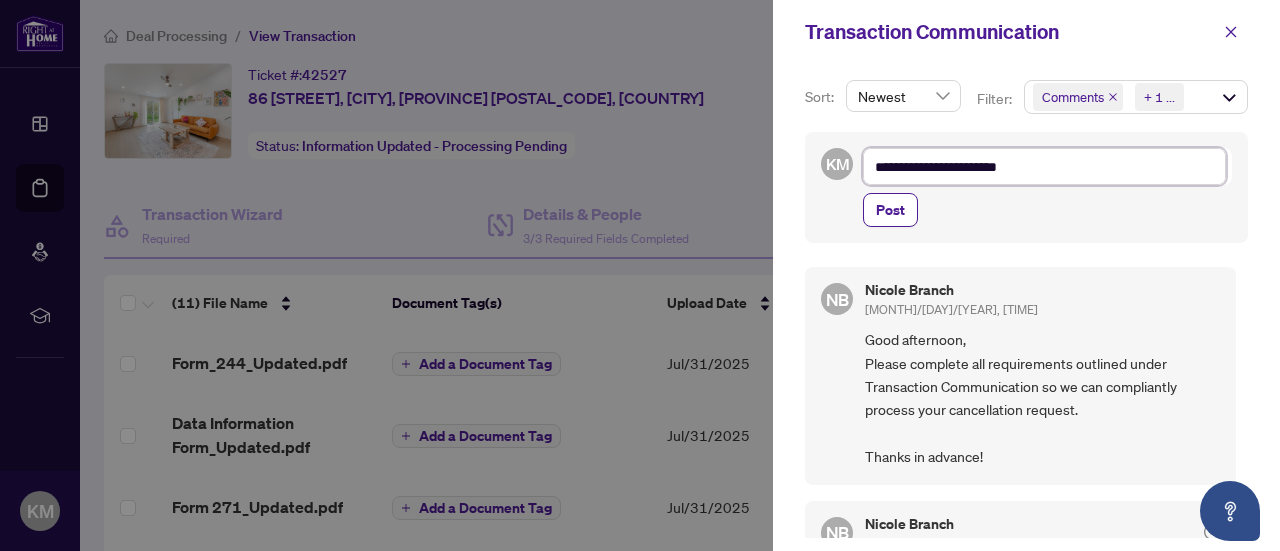 type on "**********" 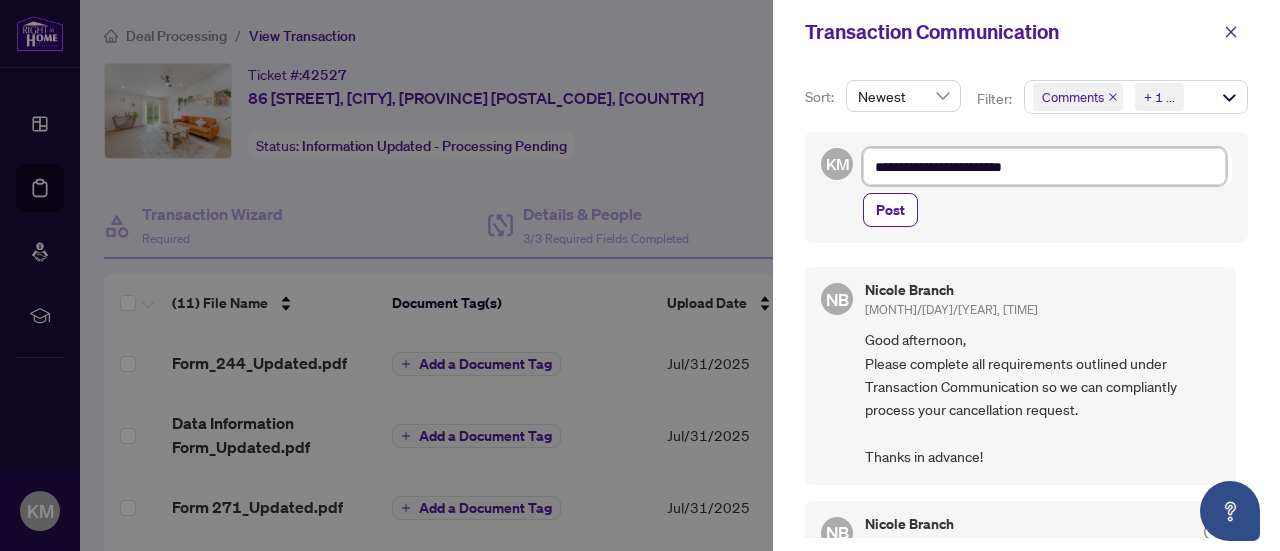 type on "**********" 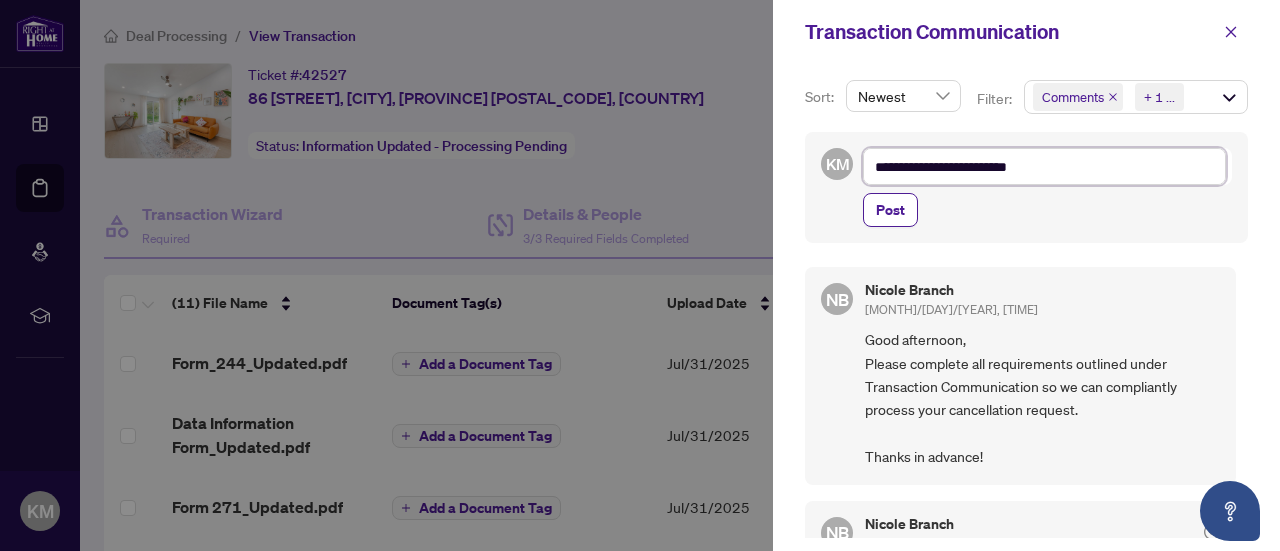 type on "**********" 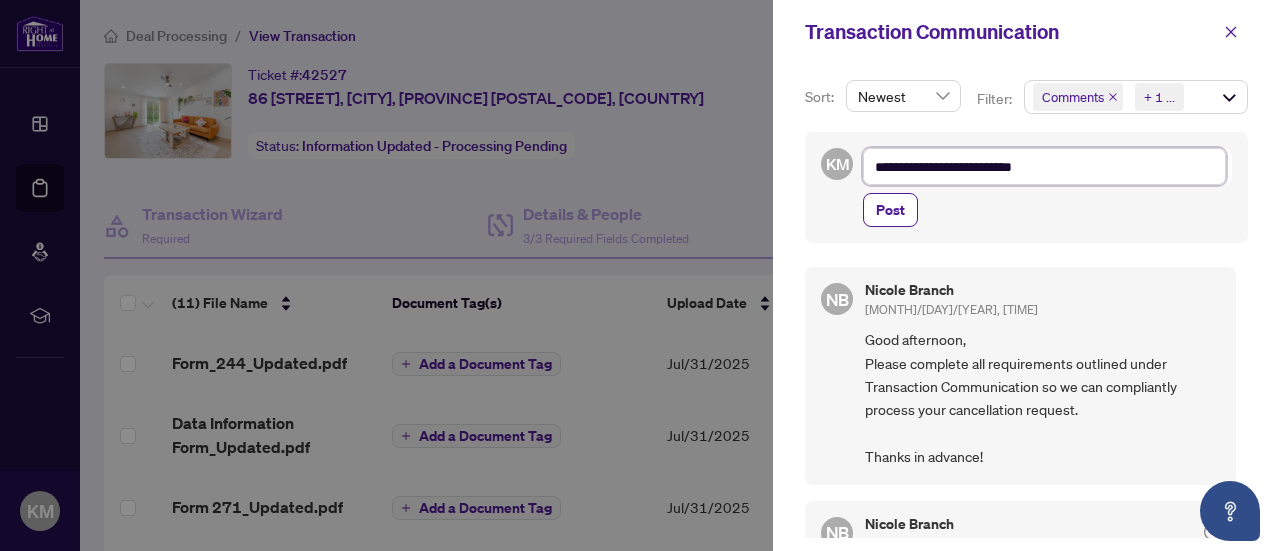 type on "**********" 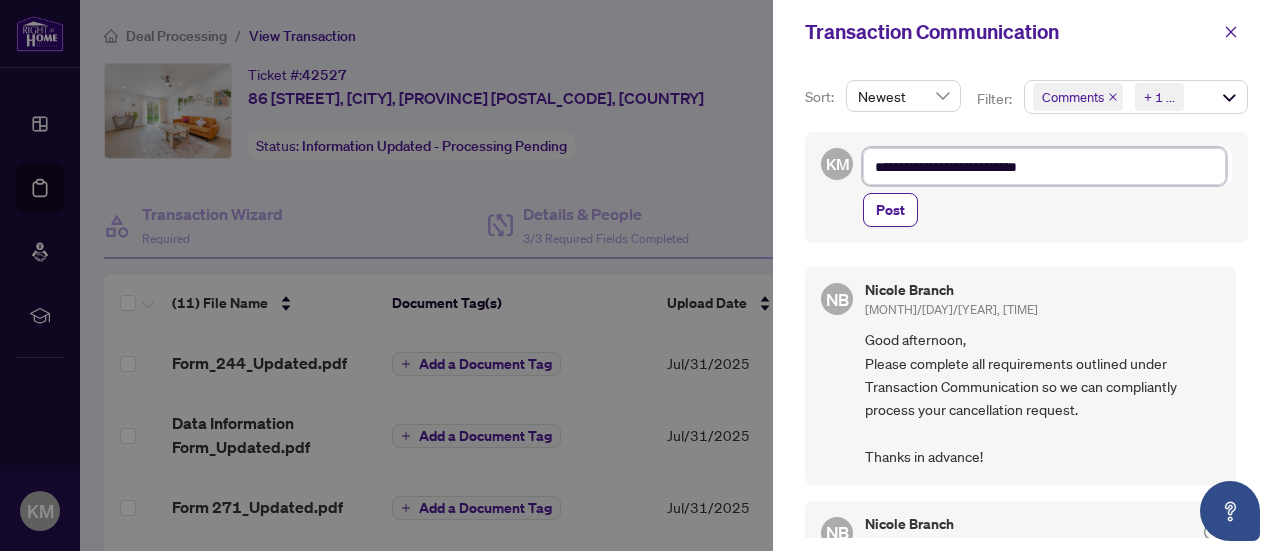 type on "**********" 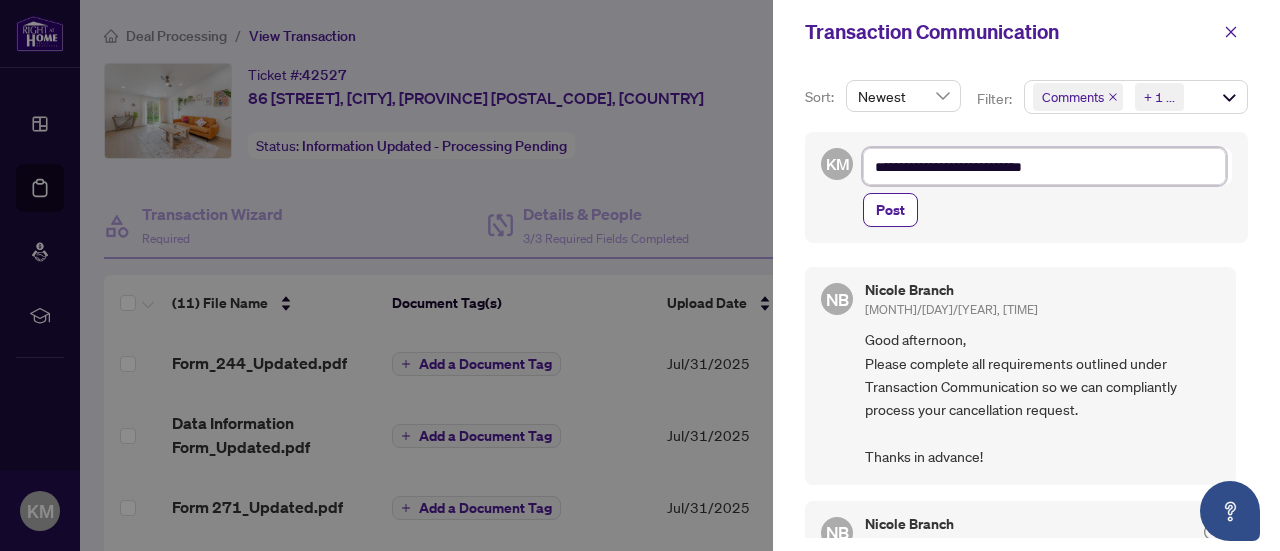 drag, startPoint x: 987, startPoint y: 167, endPoint x: 966, endPoint y: 173, distance: 21.84033 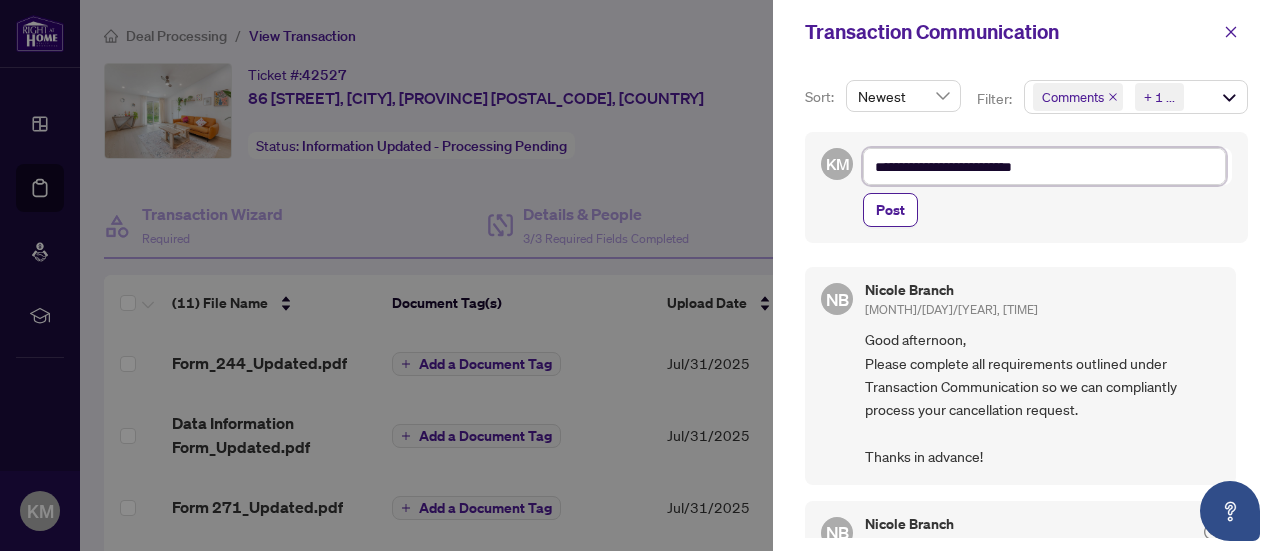 type on "**********" 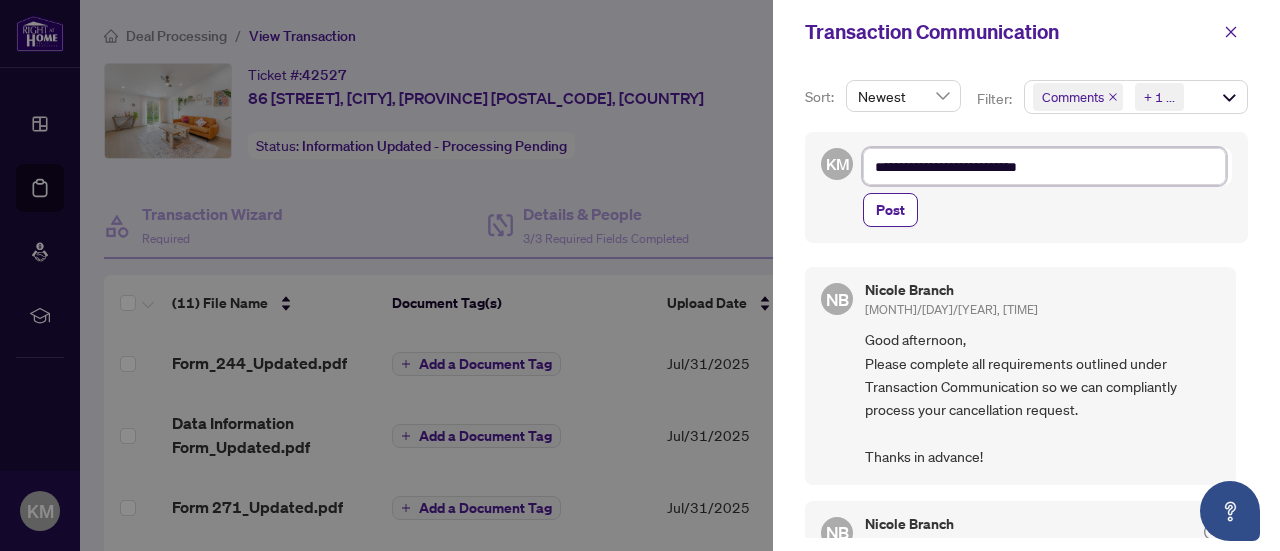 type on "**********" 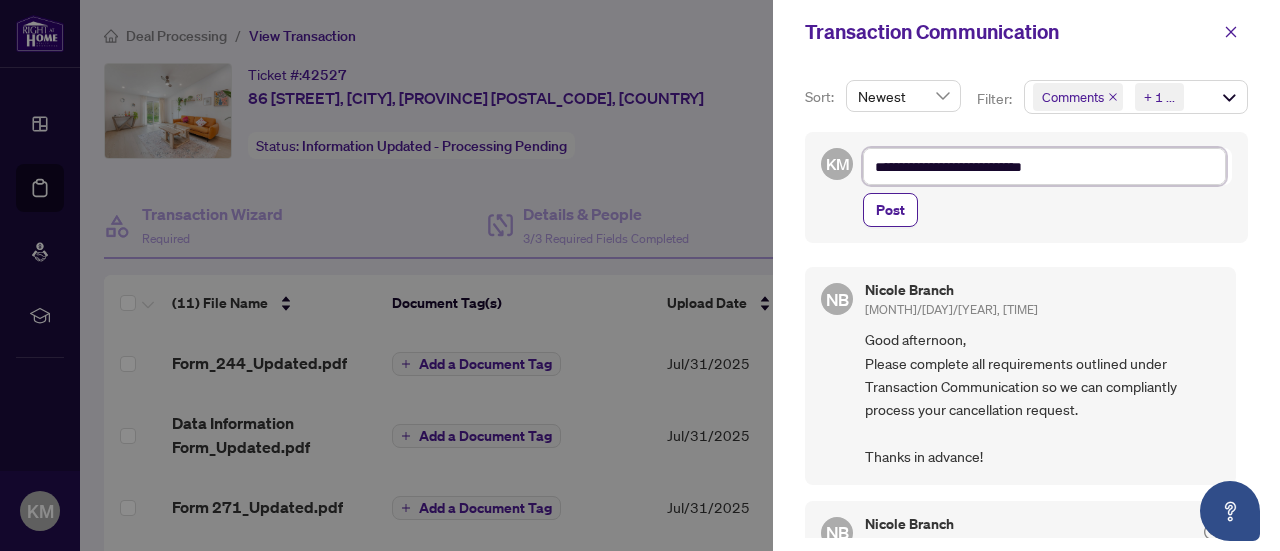 type on "**********" 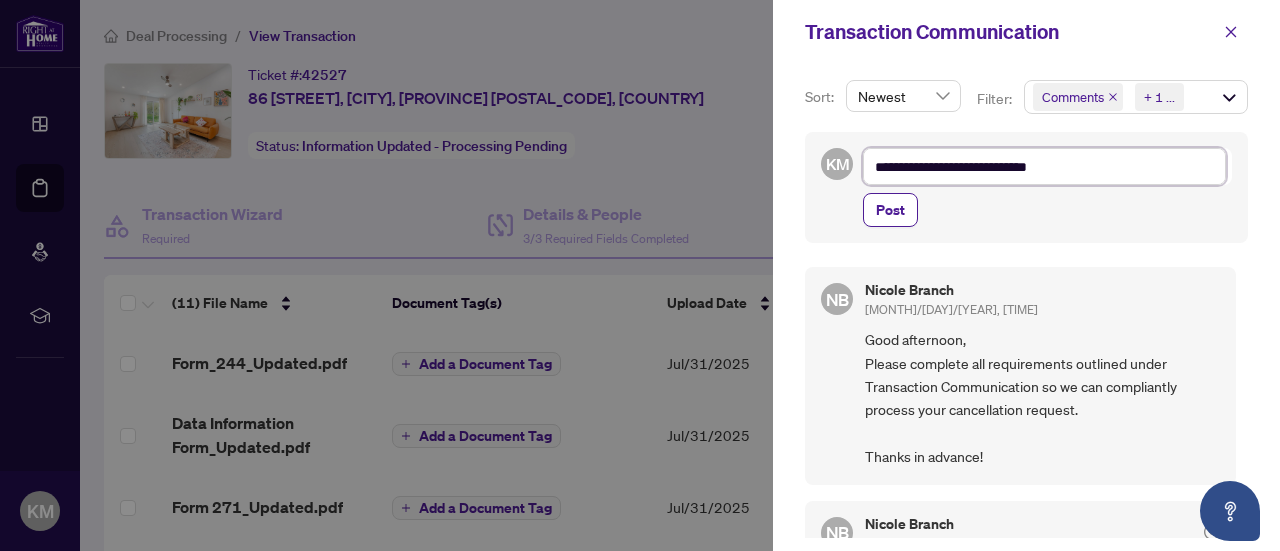 type on "**********" 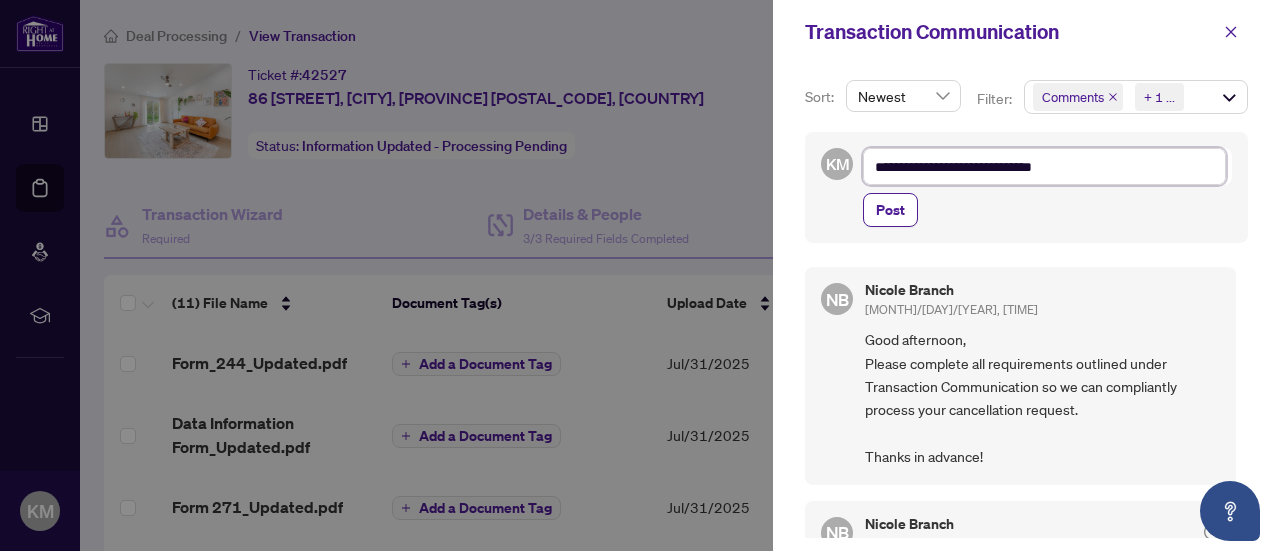 type on "**********" 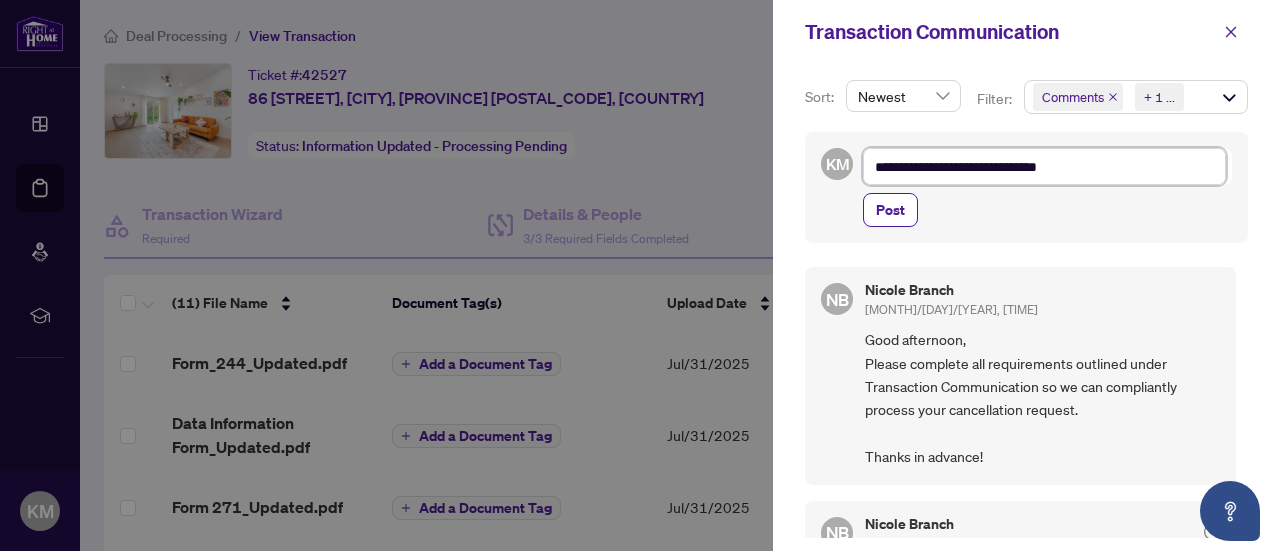 type on "**********" 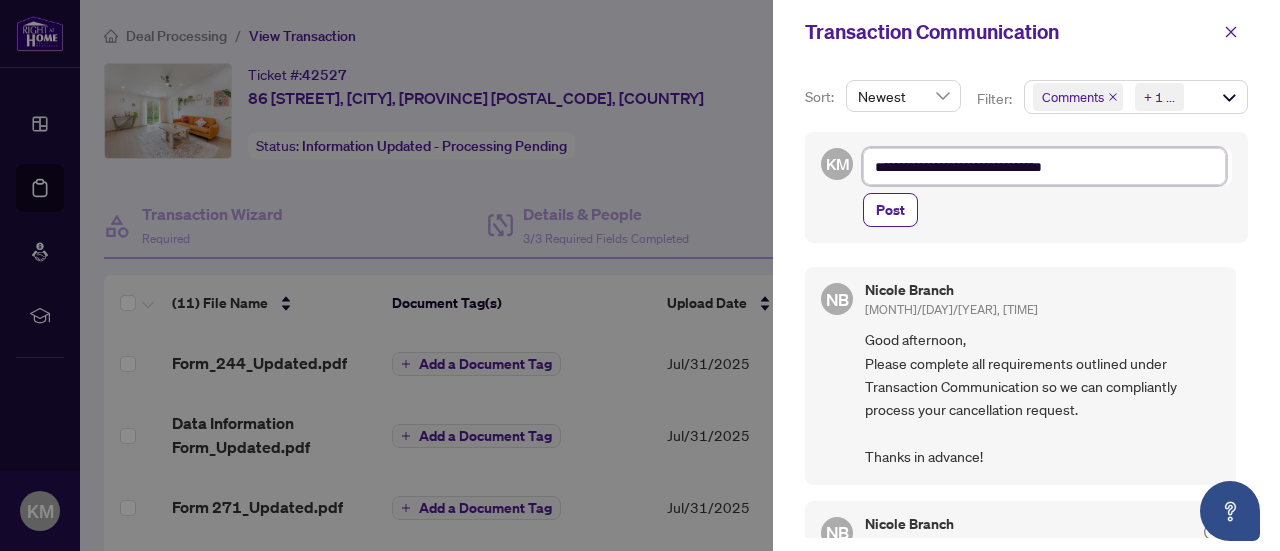 click on "**********" at bounding box center (1044, 166) 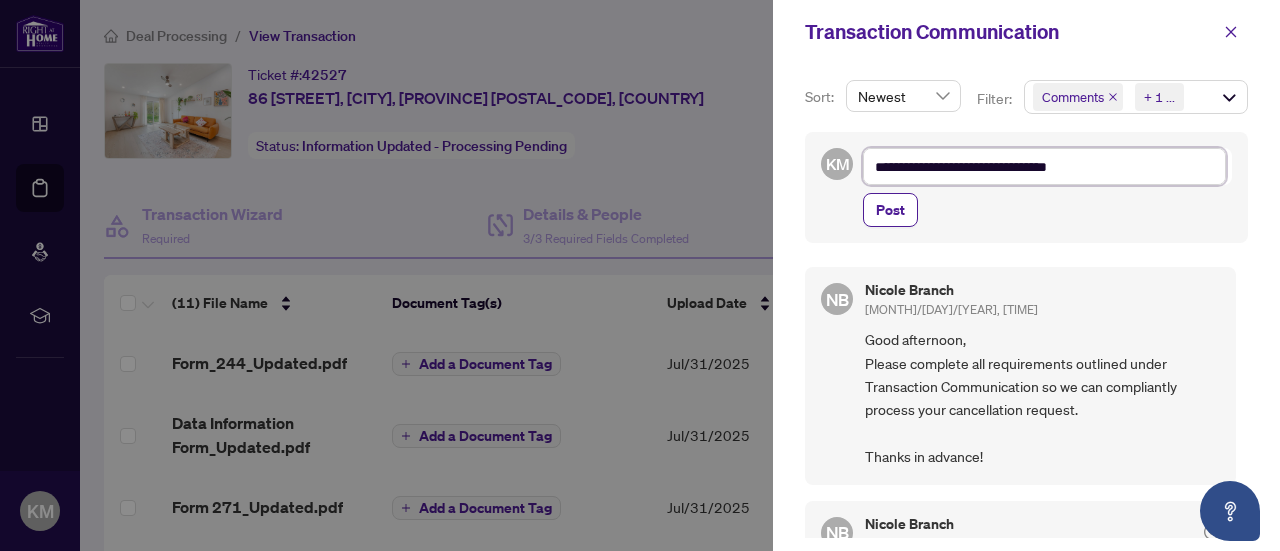 type on "**********" 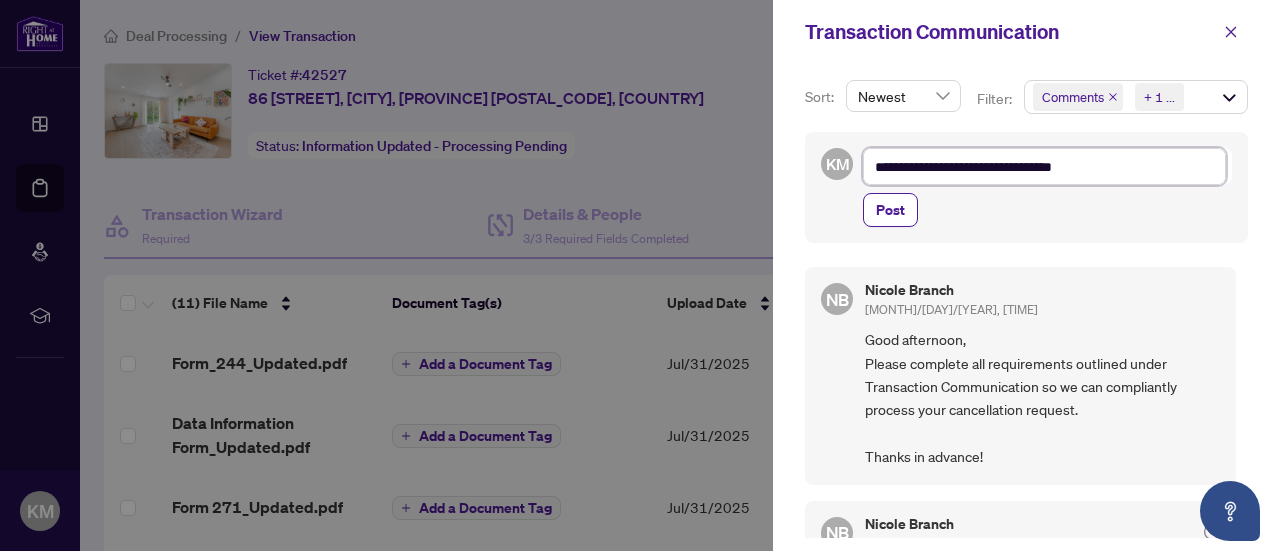 type on "**********" 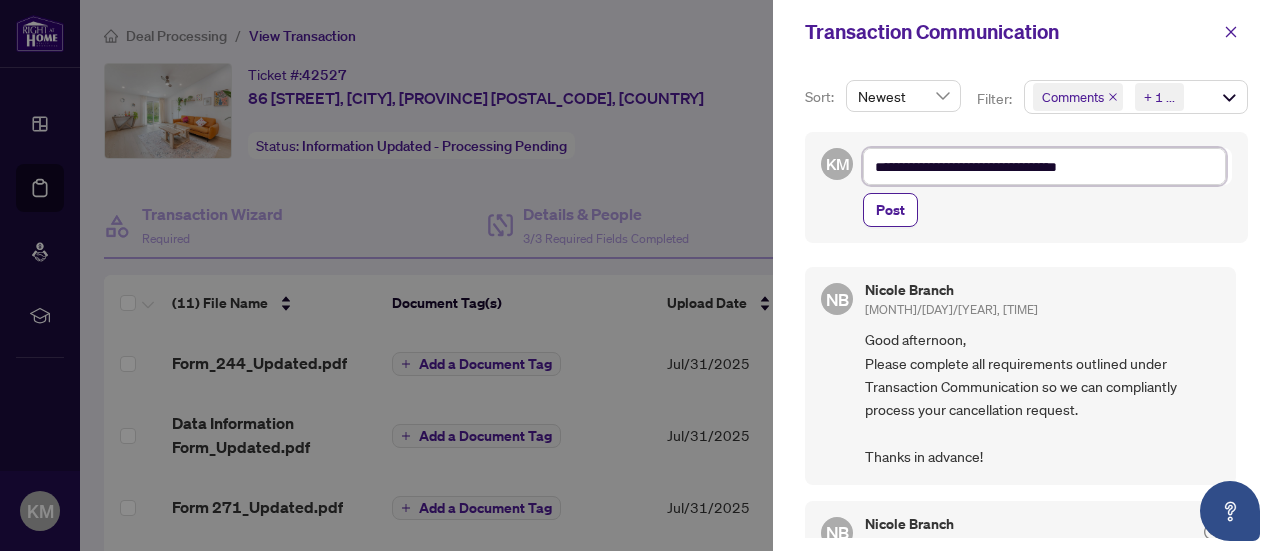 type on "**********" 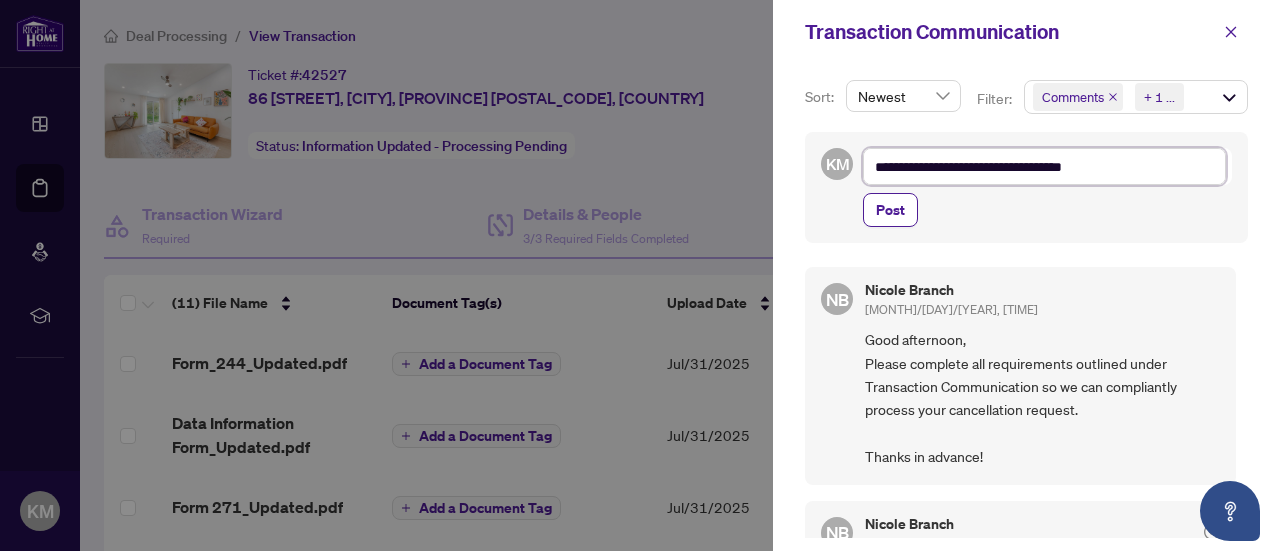 type on "**********" 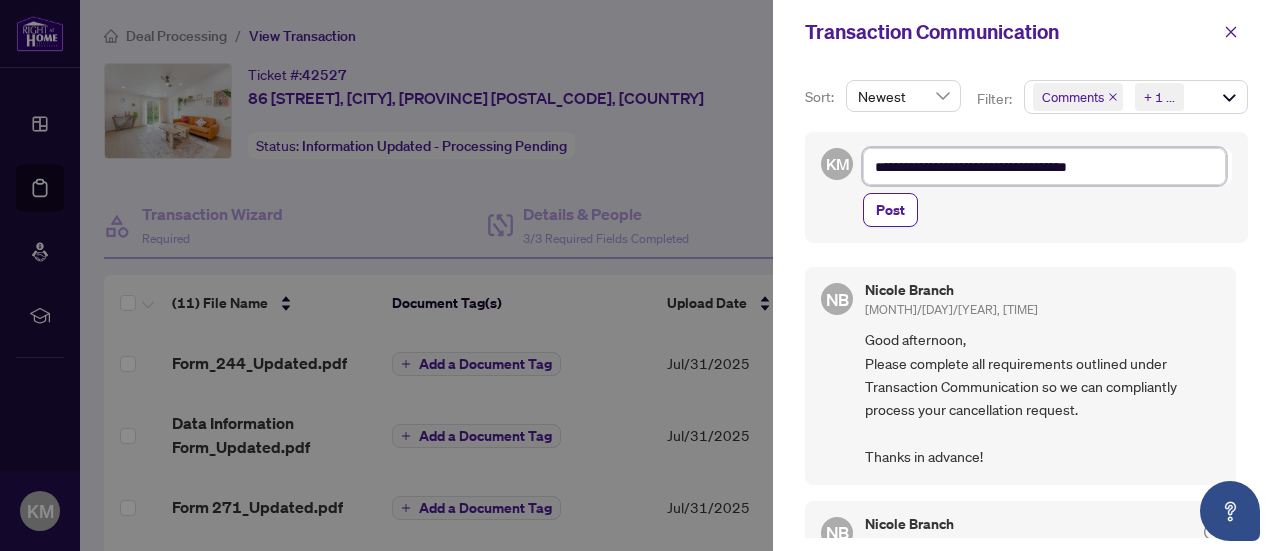 type on "**********" 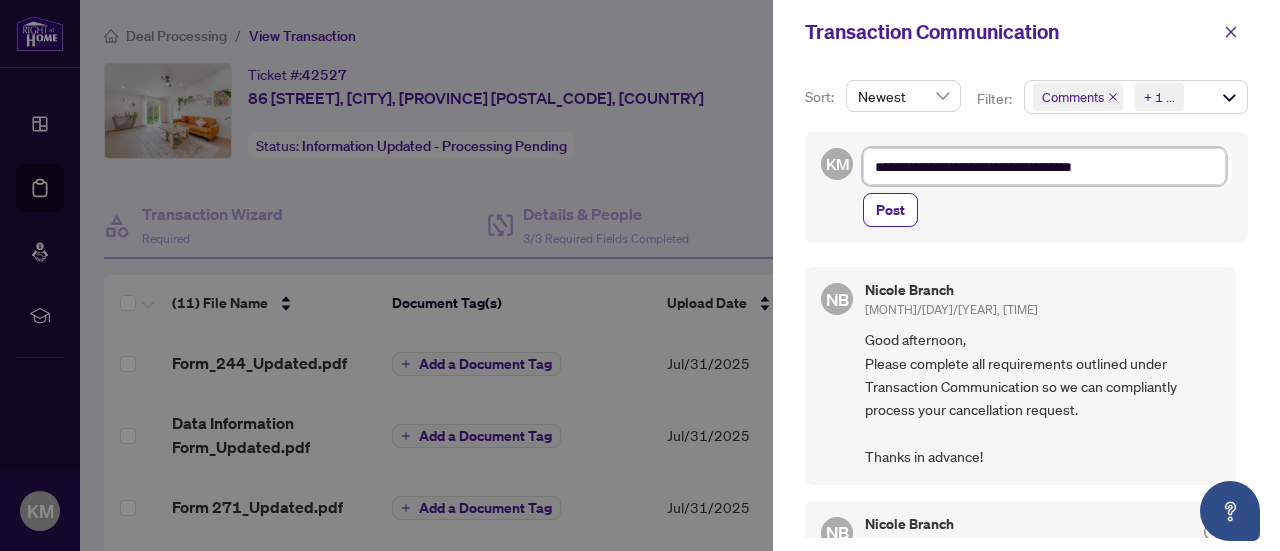 type on "**********" 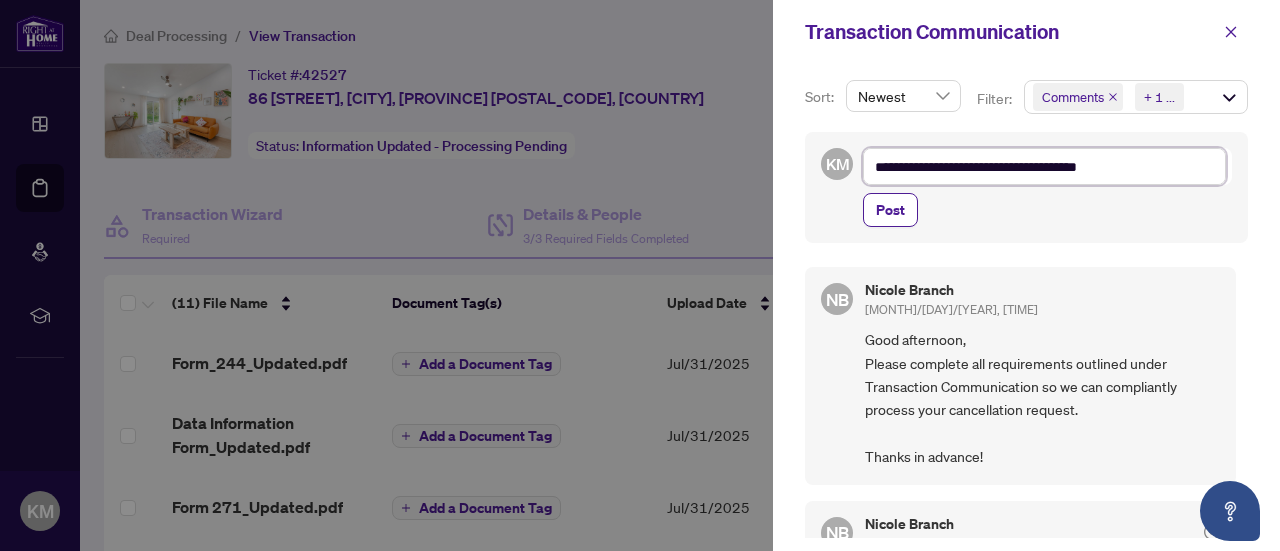 type on "**********" 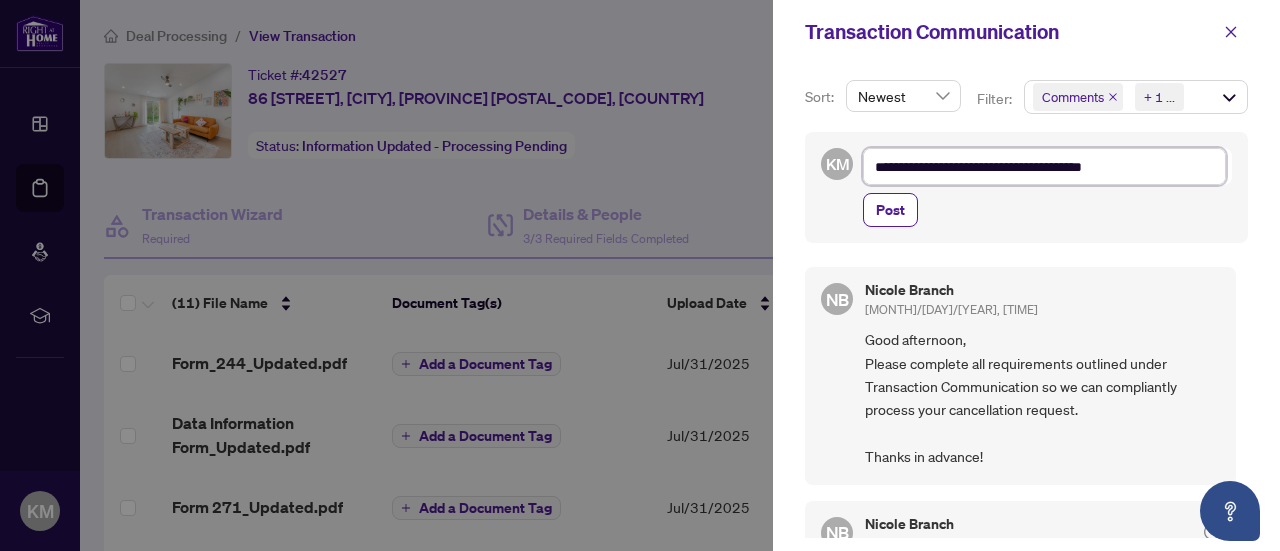 type on "**********" 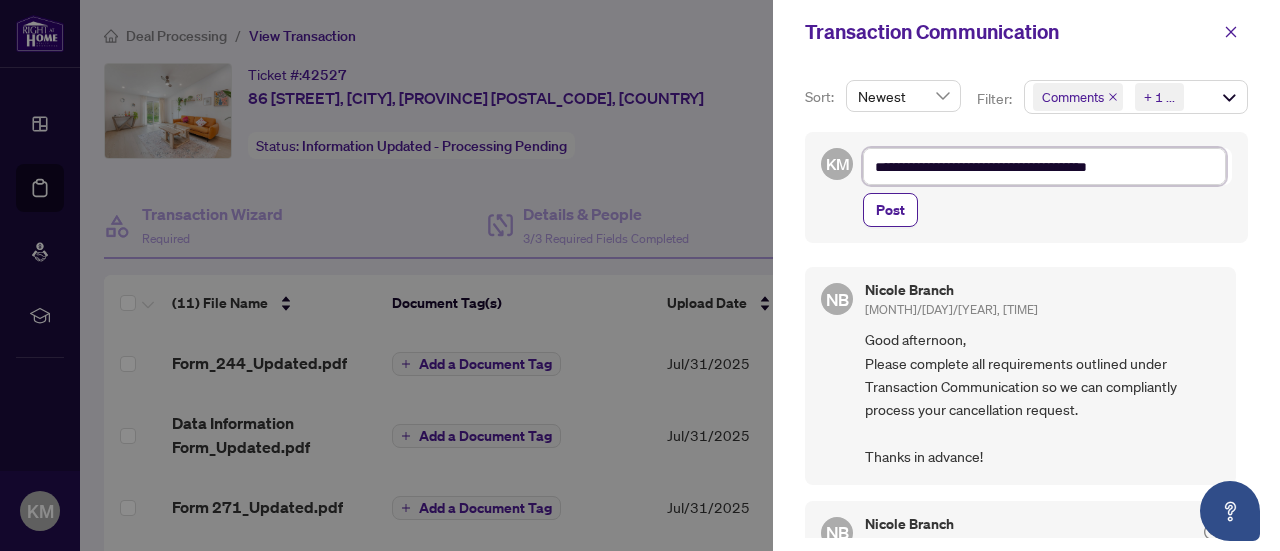 type on "**********" 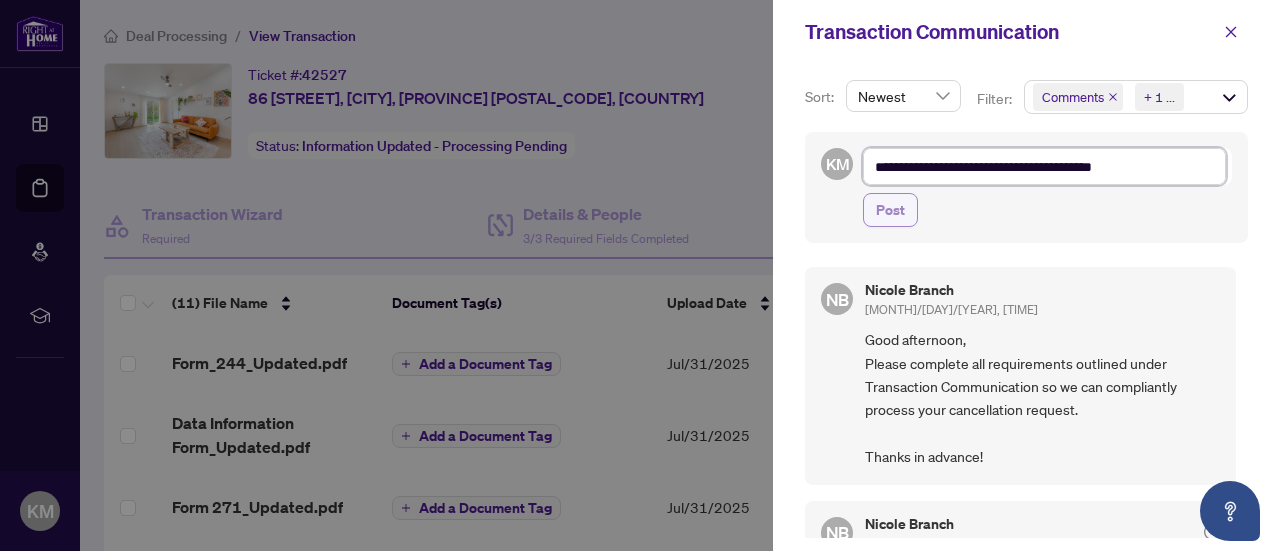 type on "**********" 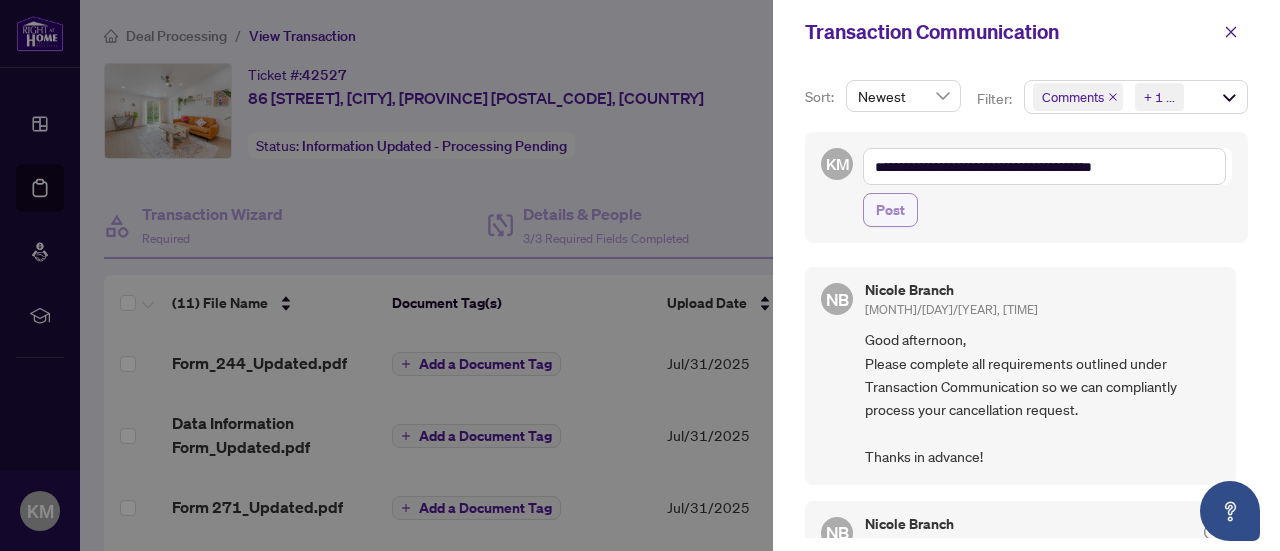 click on "Post" at bounding box center [890, 210] 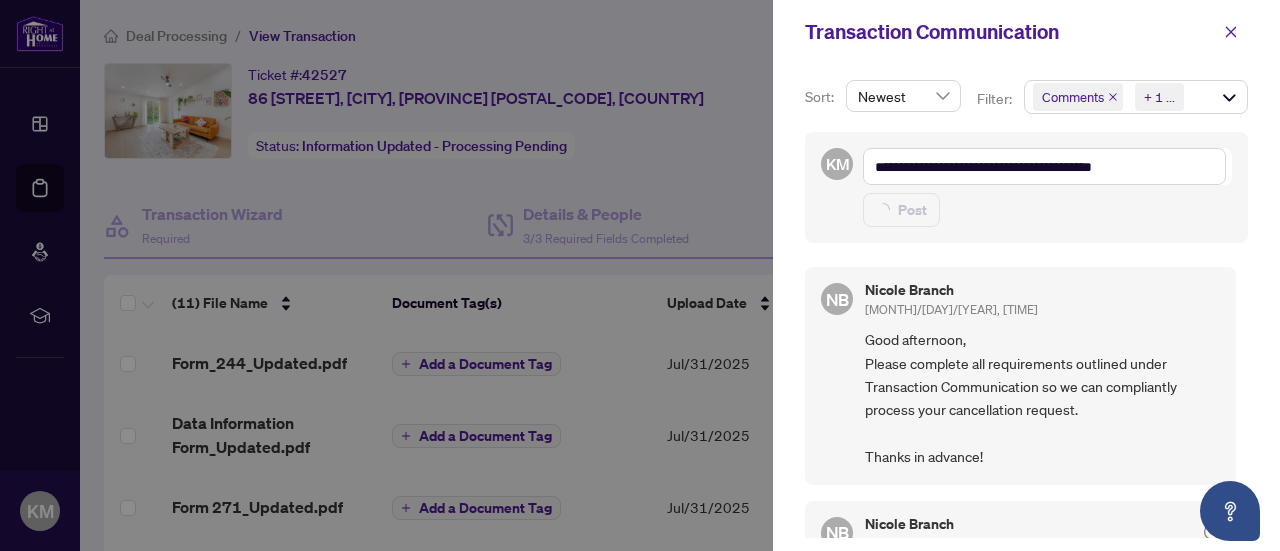 type 